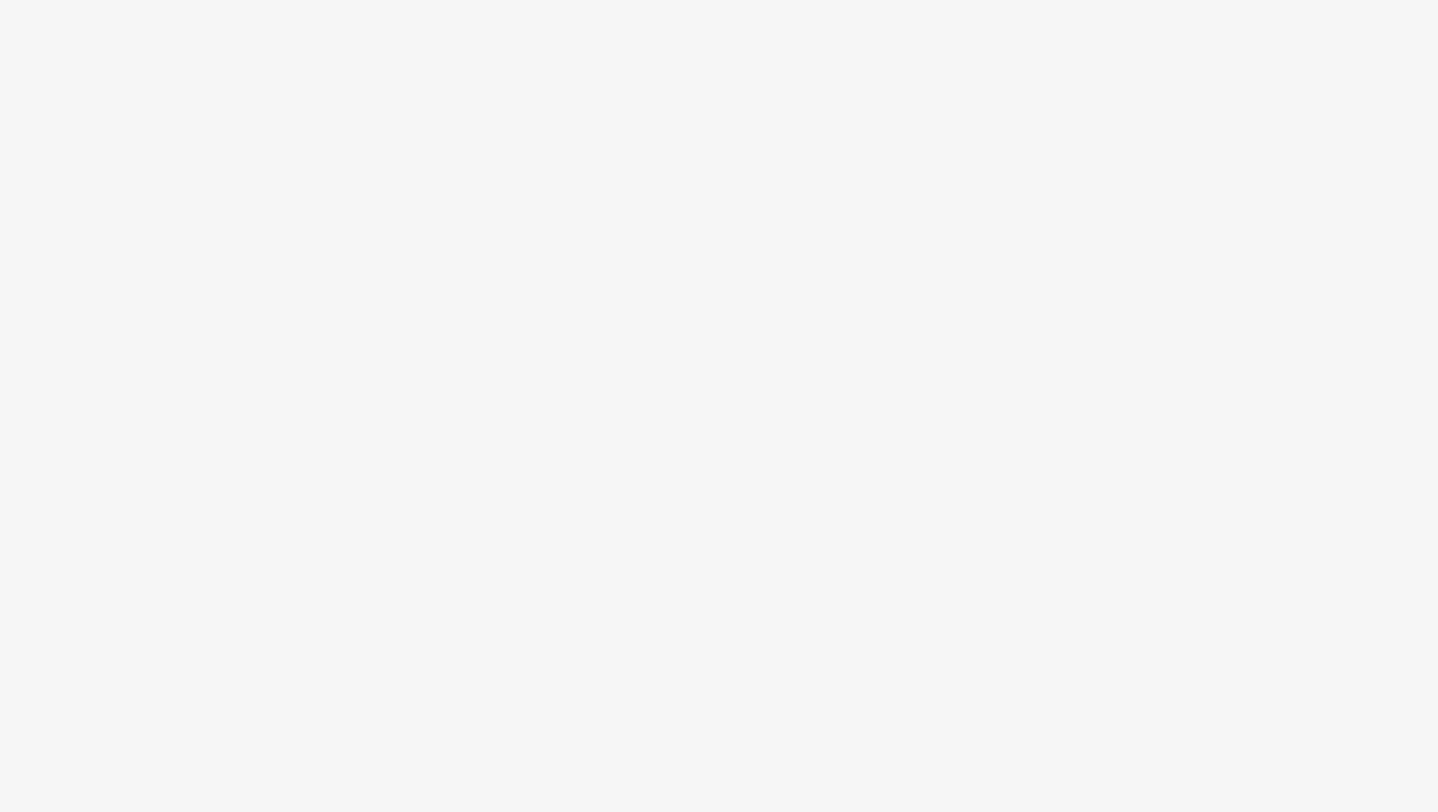 scroll, scrollTop: 0, scrollLeft: 0, axis: both 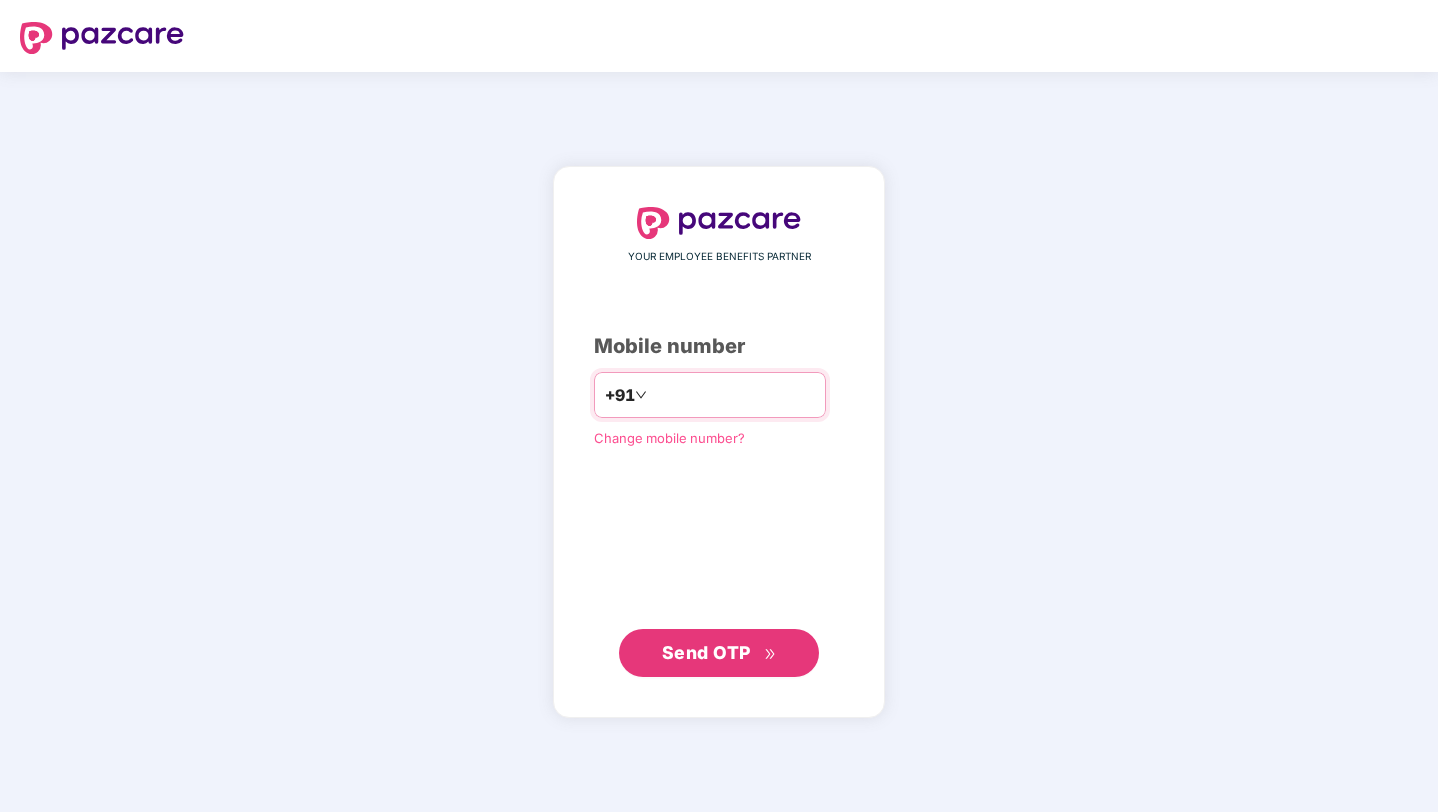 click at bounding box center [733, 395] 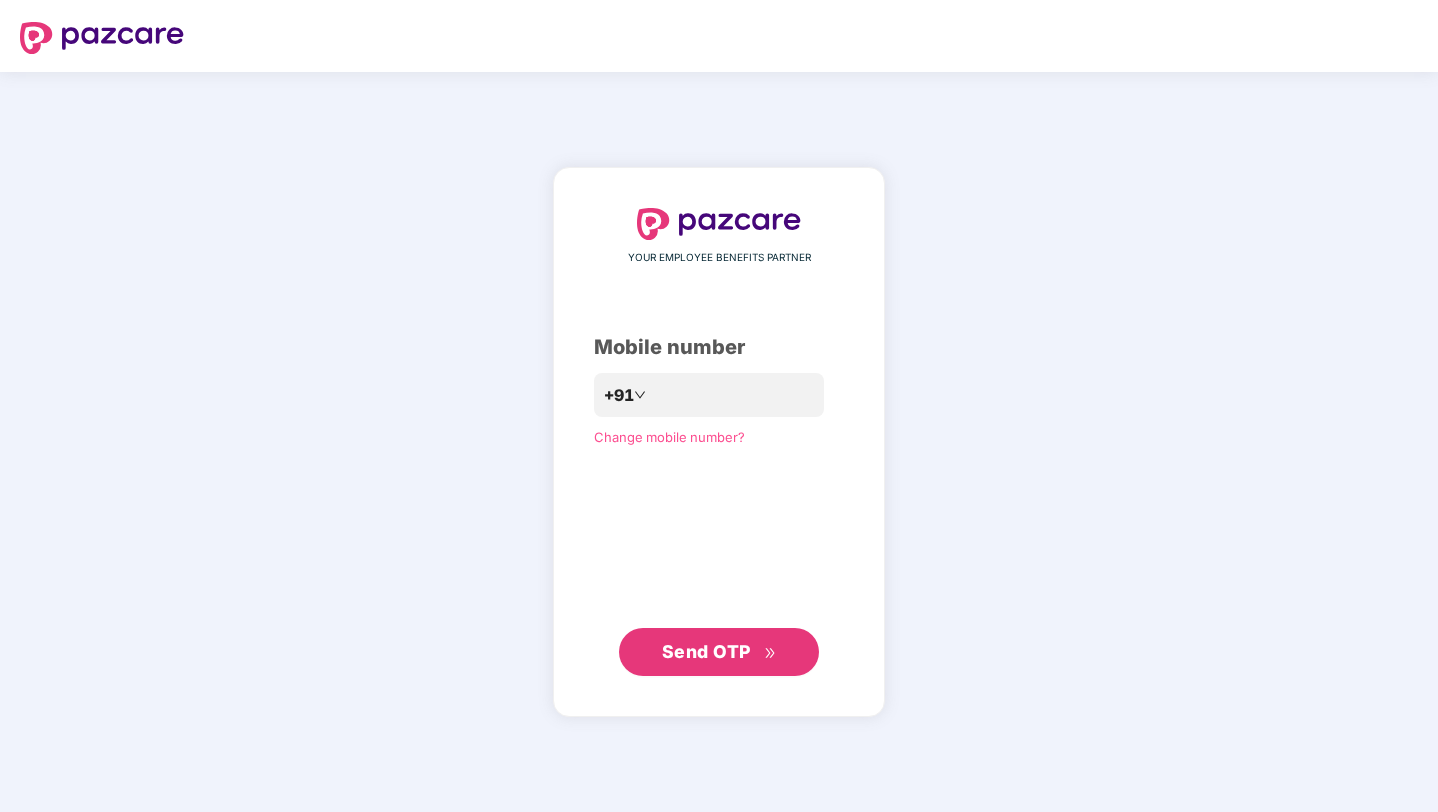 click on "**********" at bounding box center (719, 442) 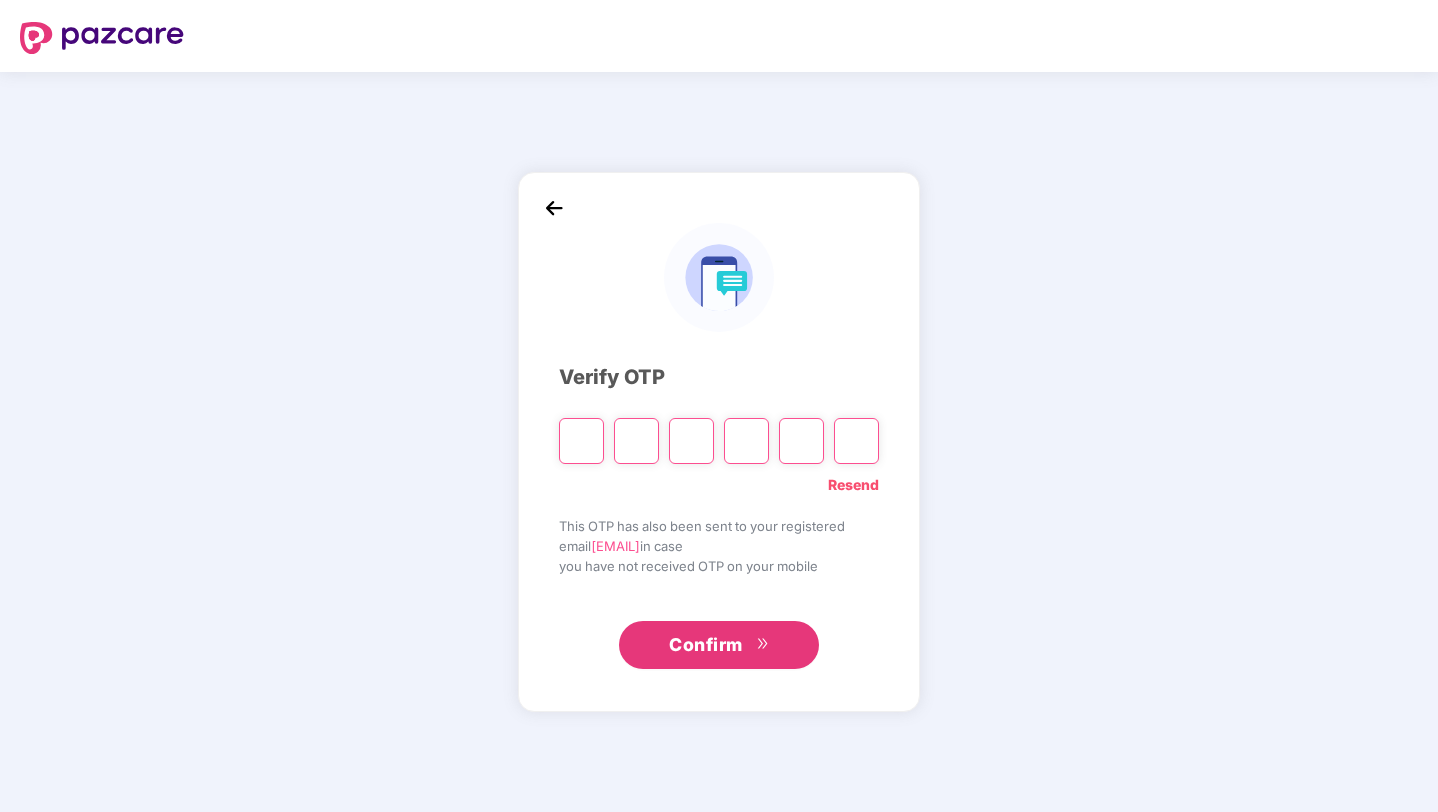 type on "*" 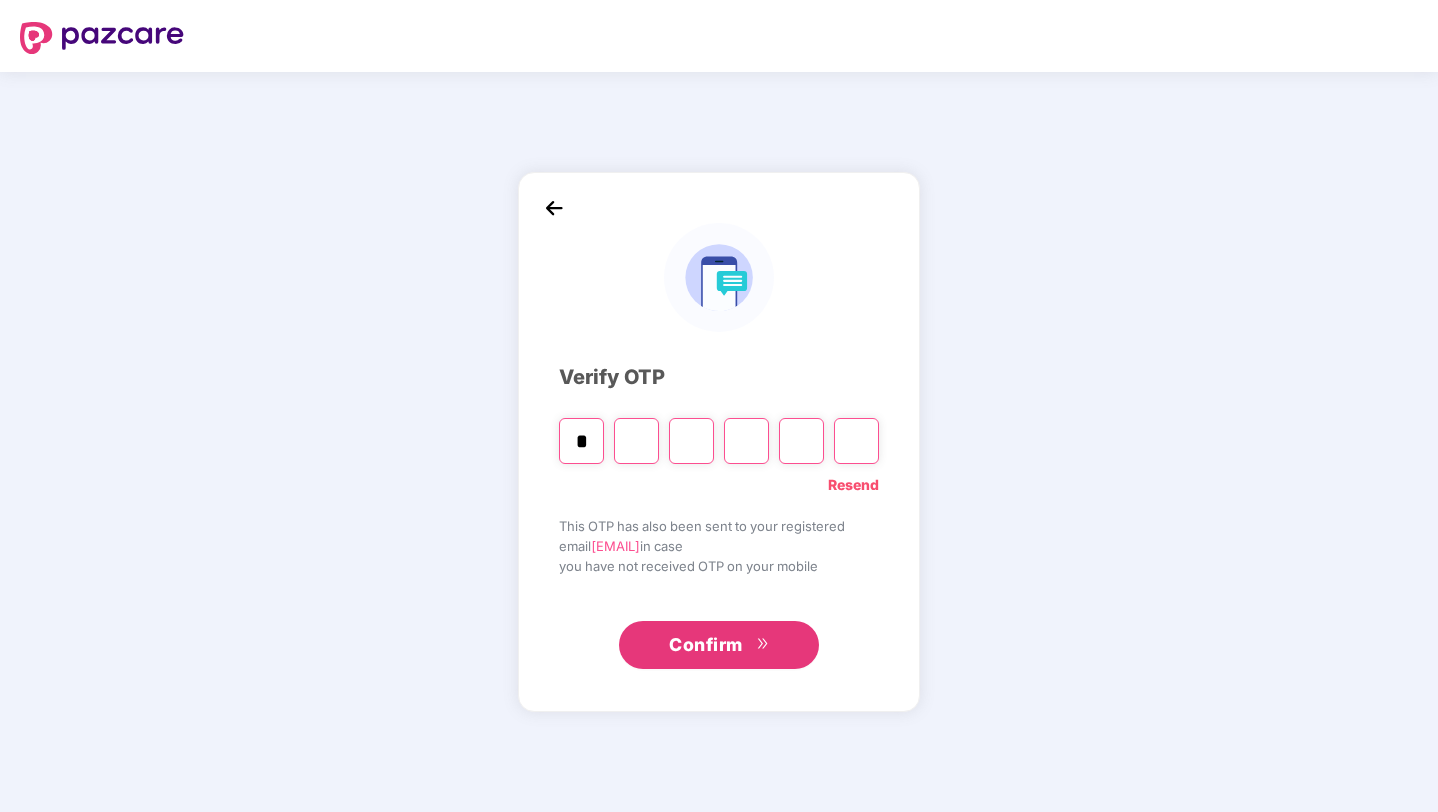 type on "*" 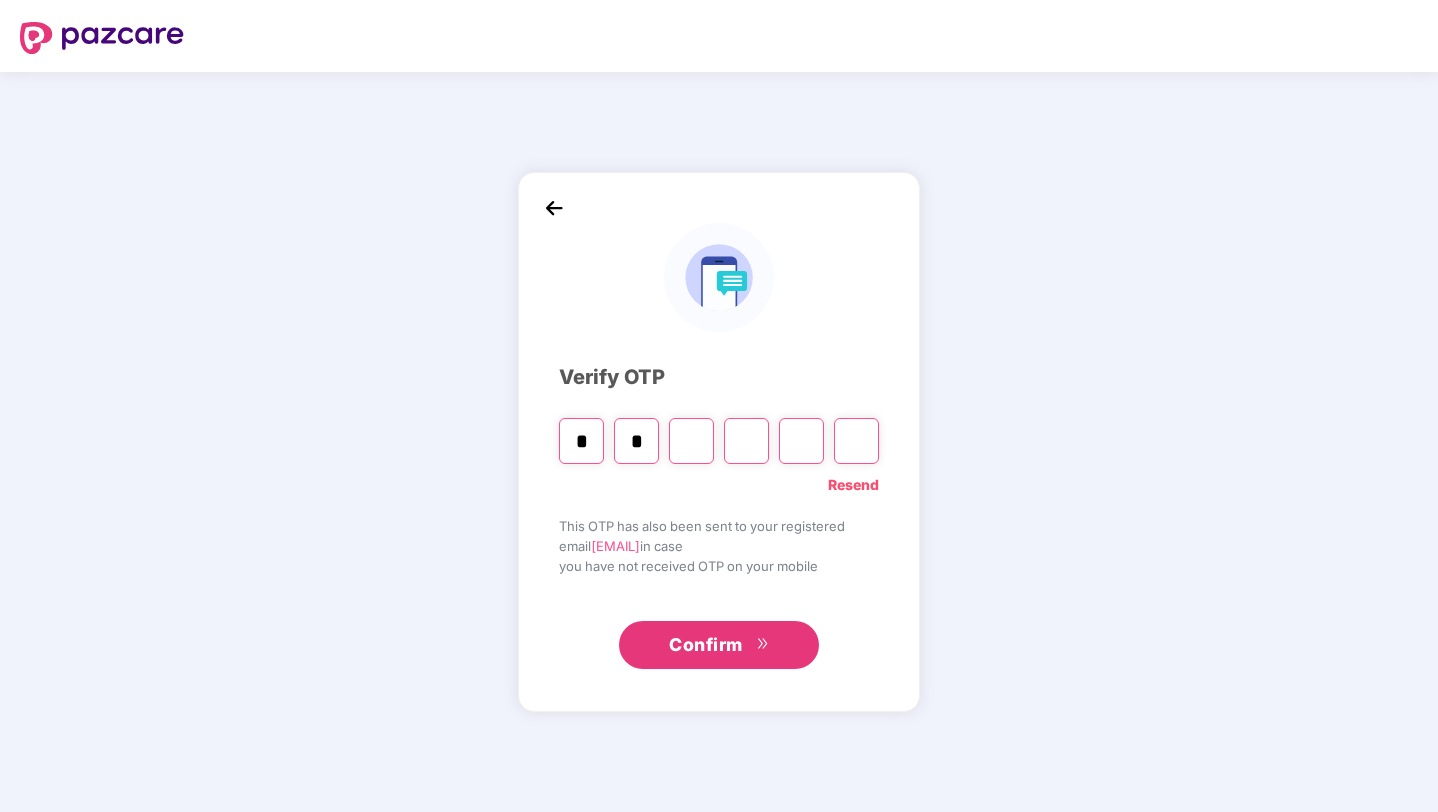 type on "*" 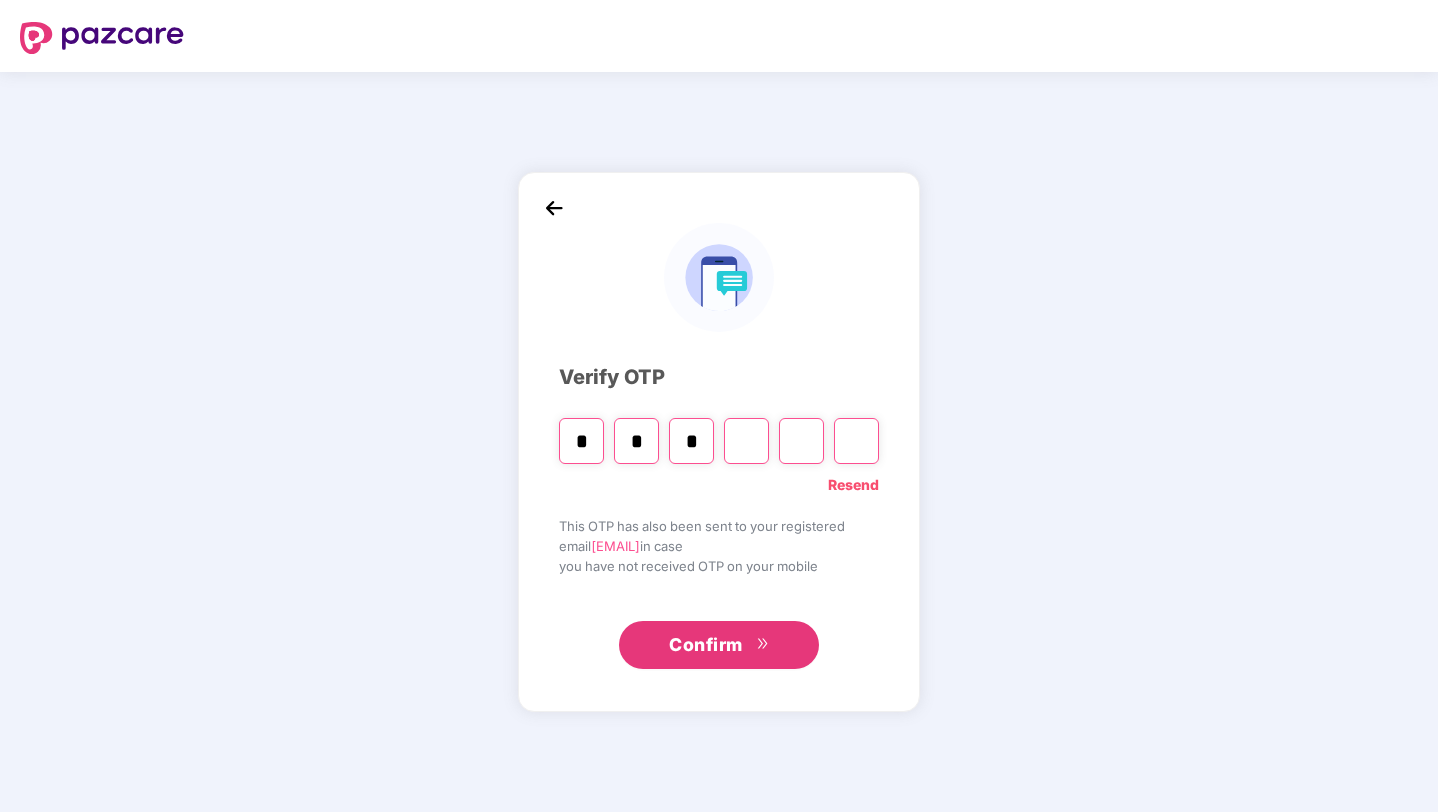 type on "*" 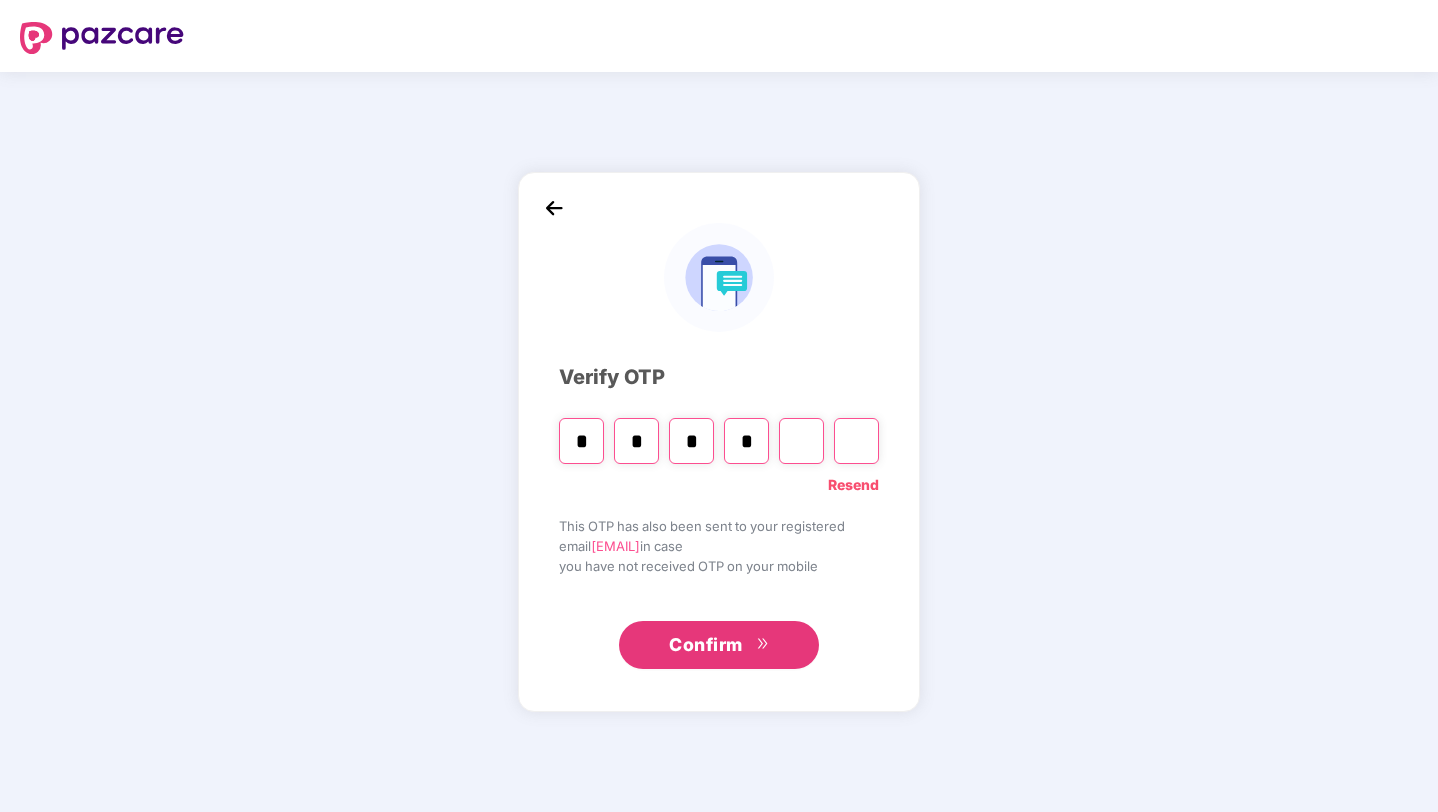type on "*" 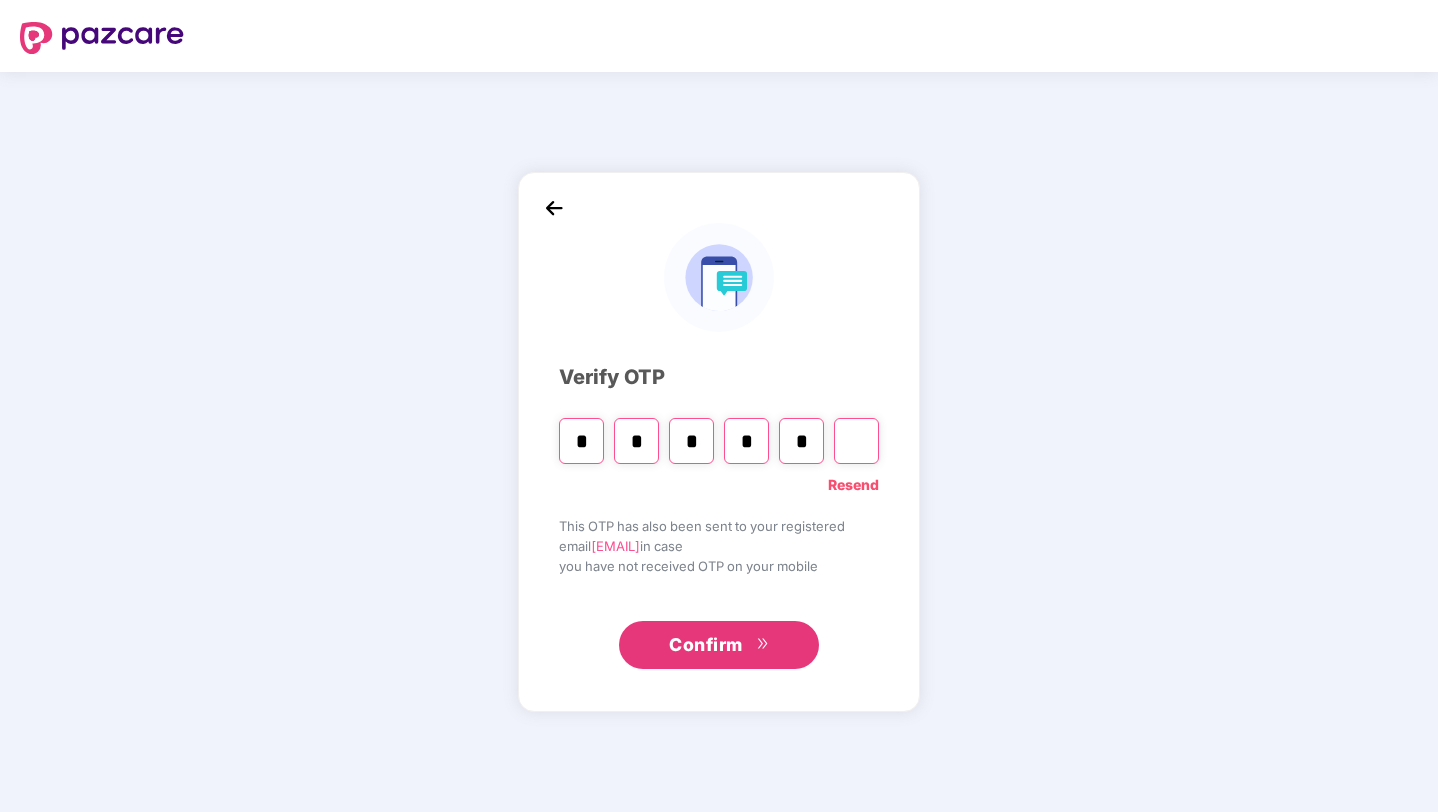 type on "*" 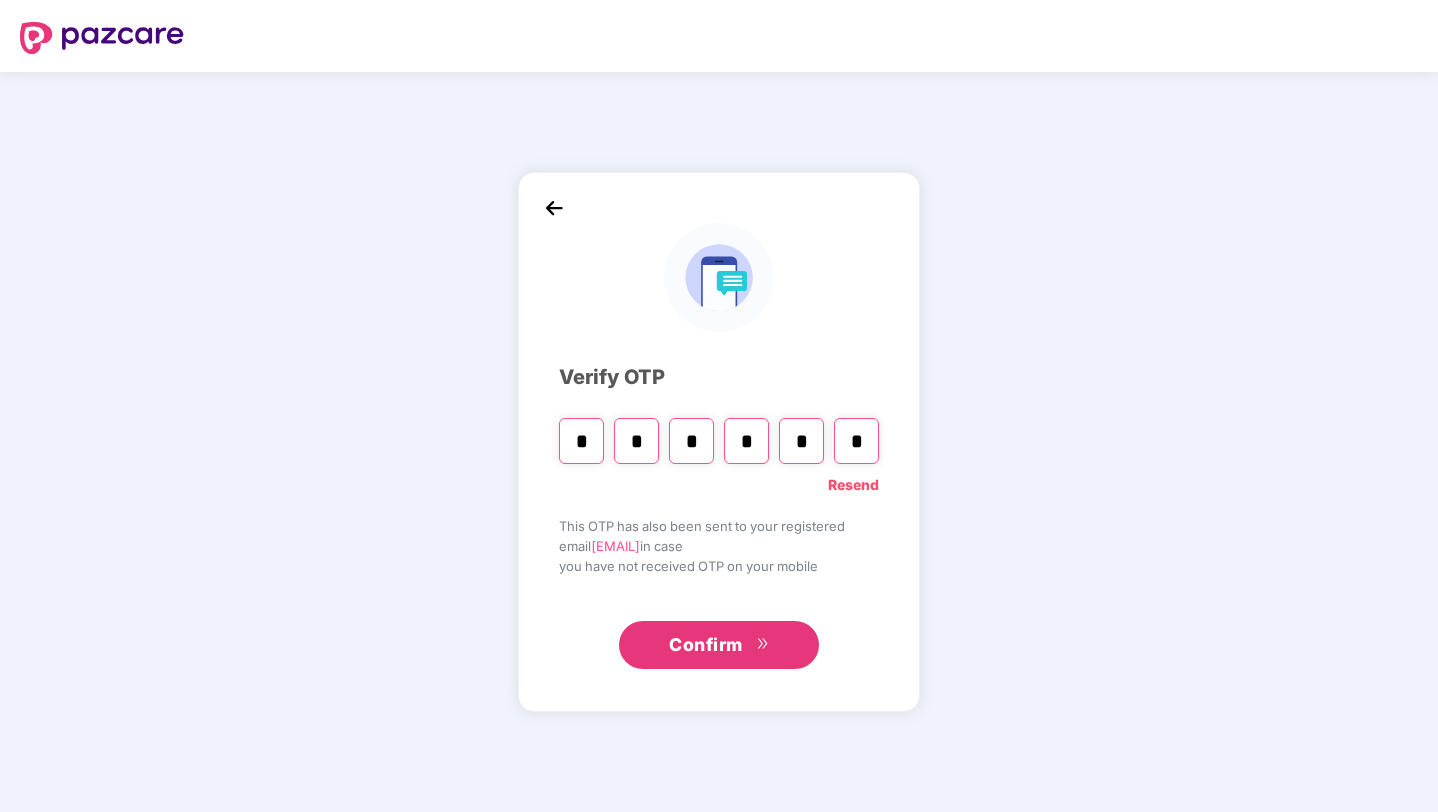 type 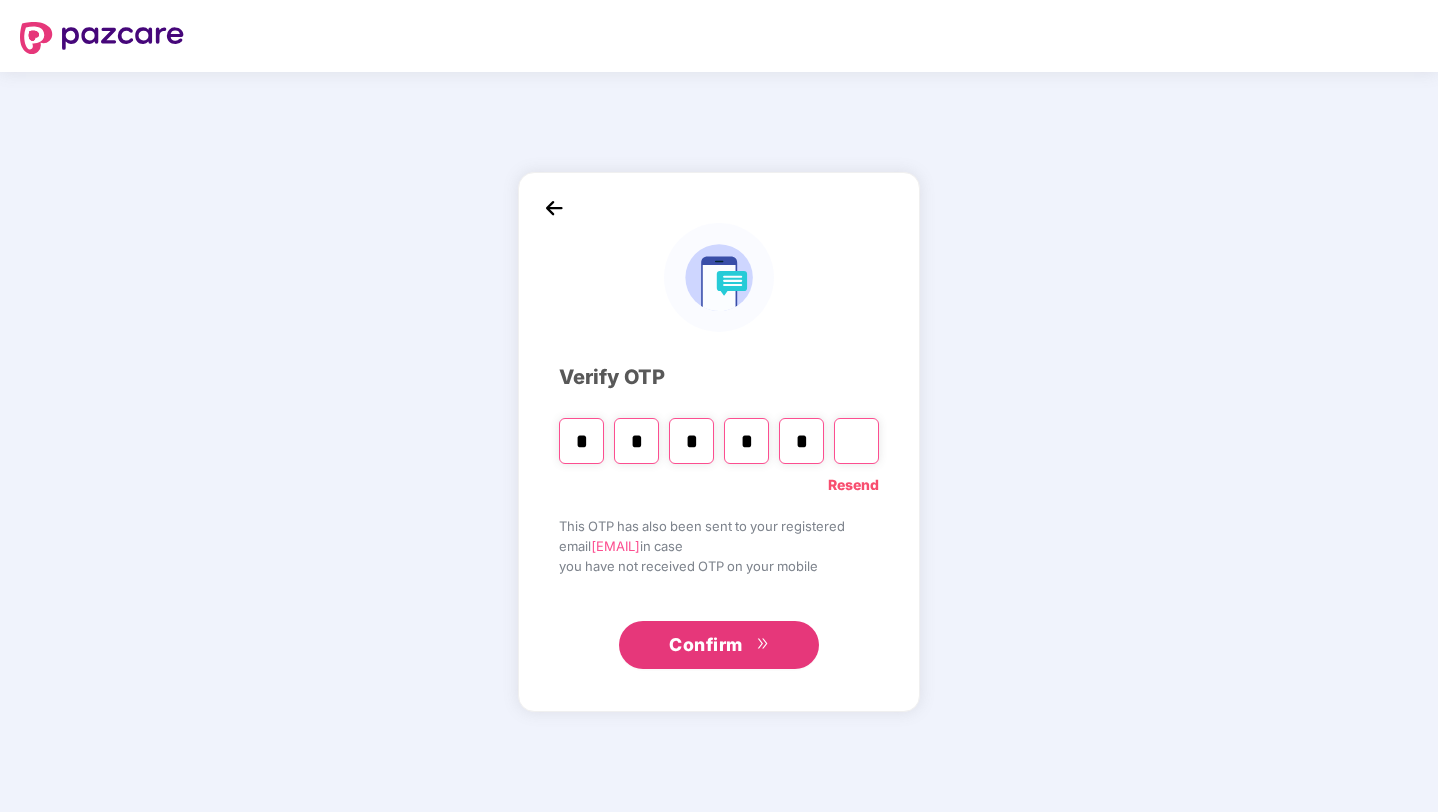 type 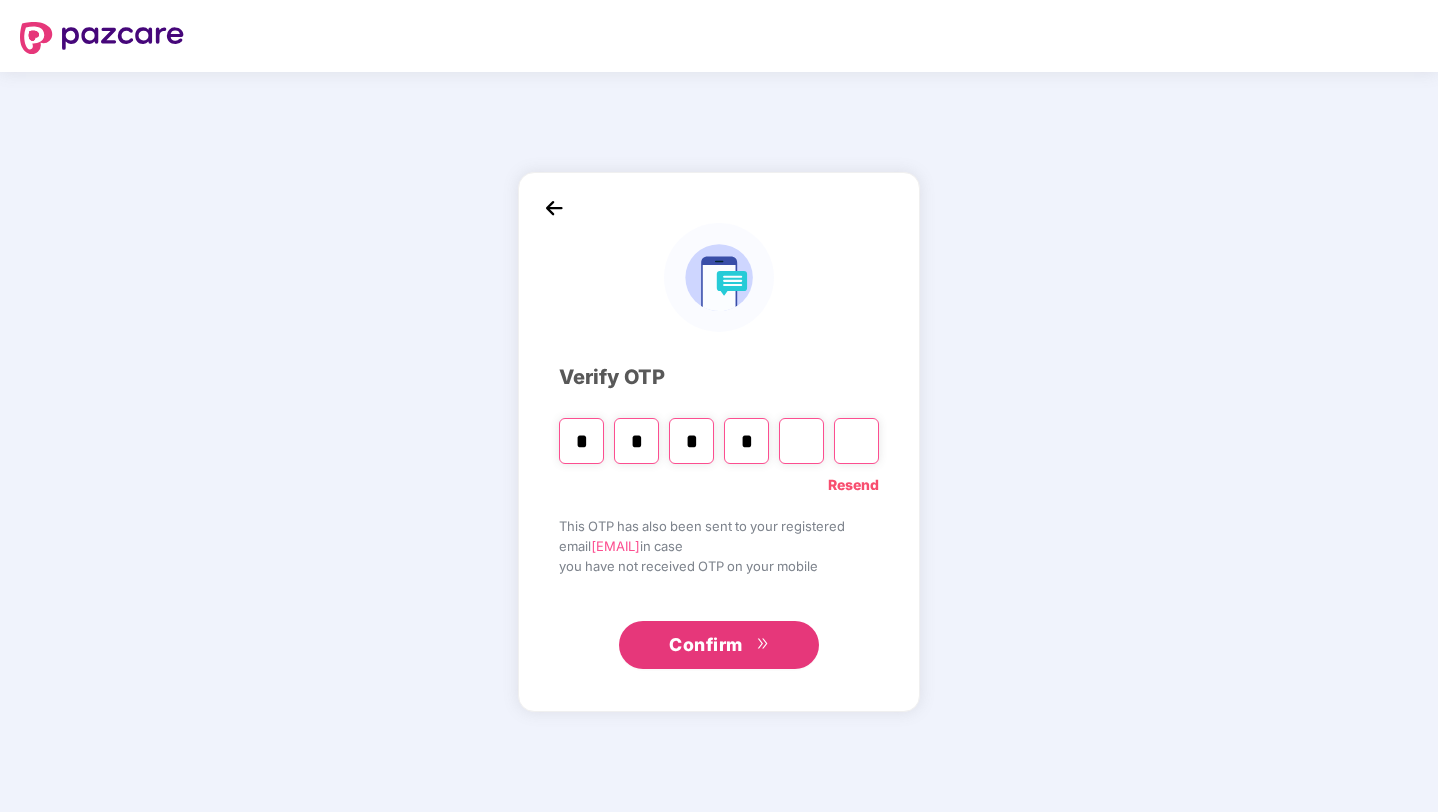 type 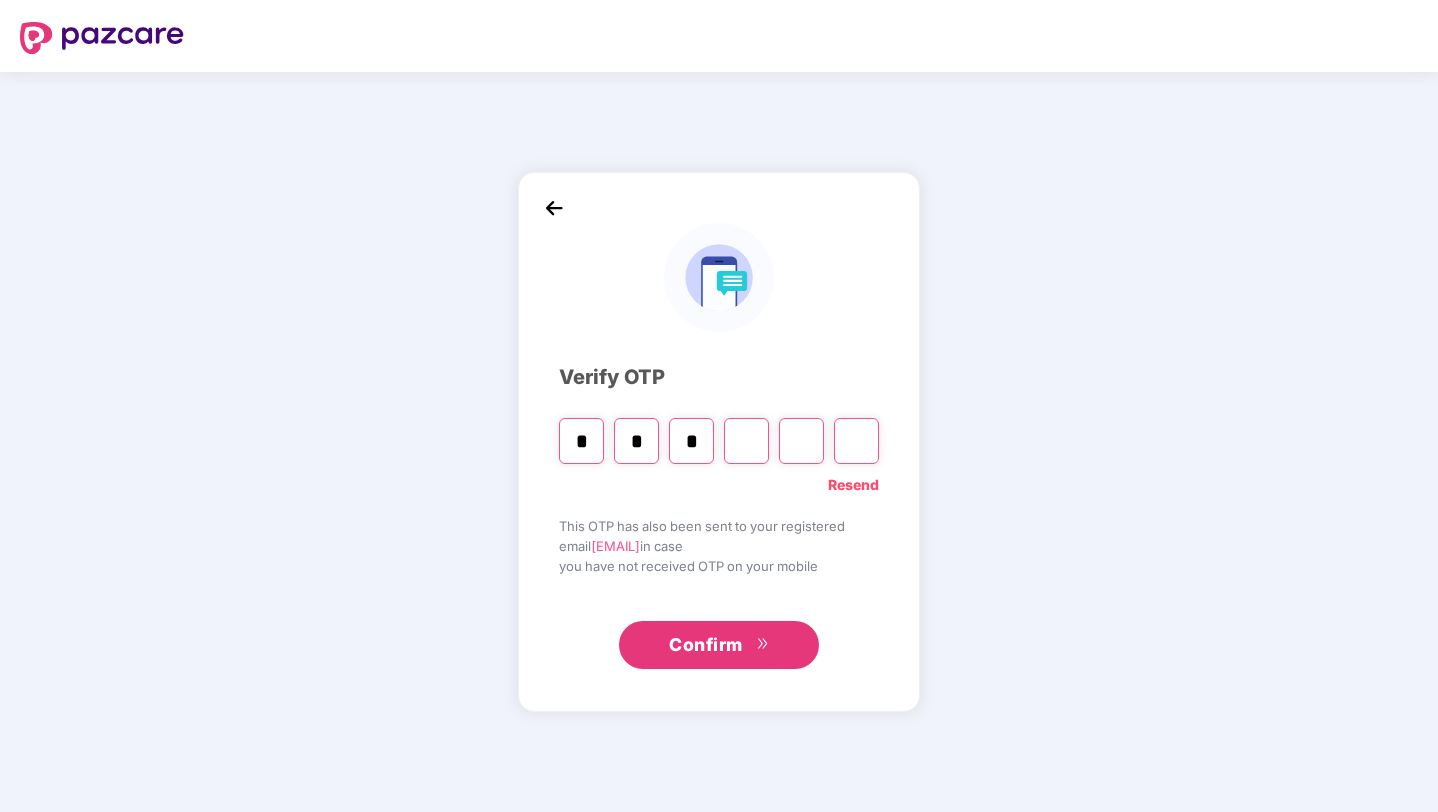type 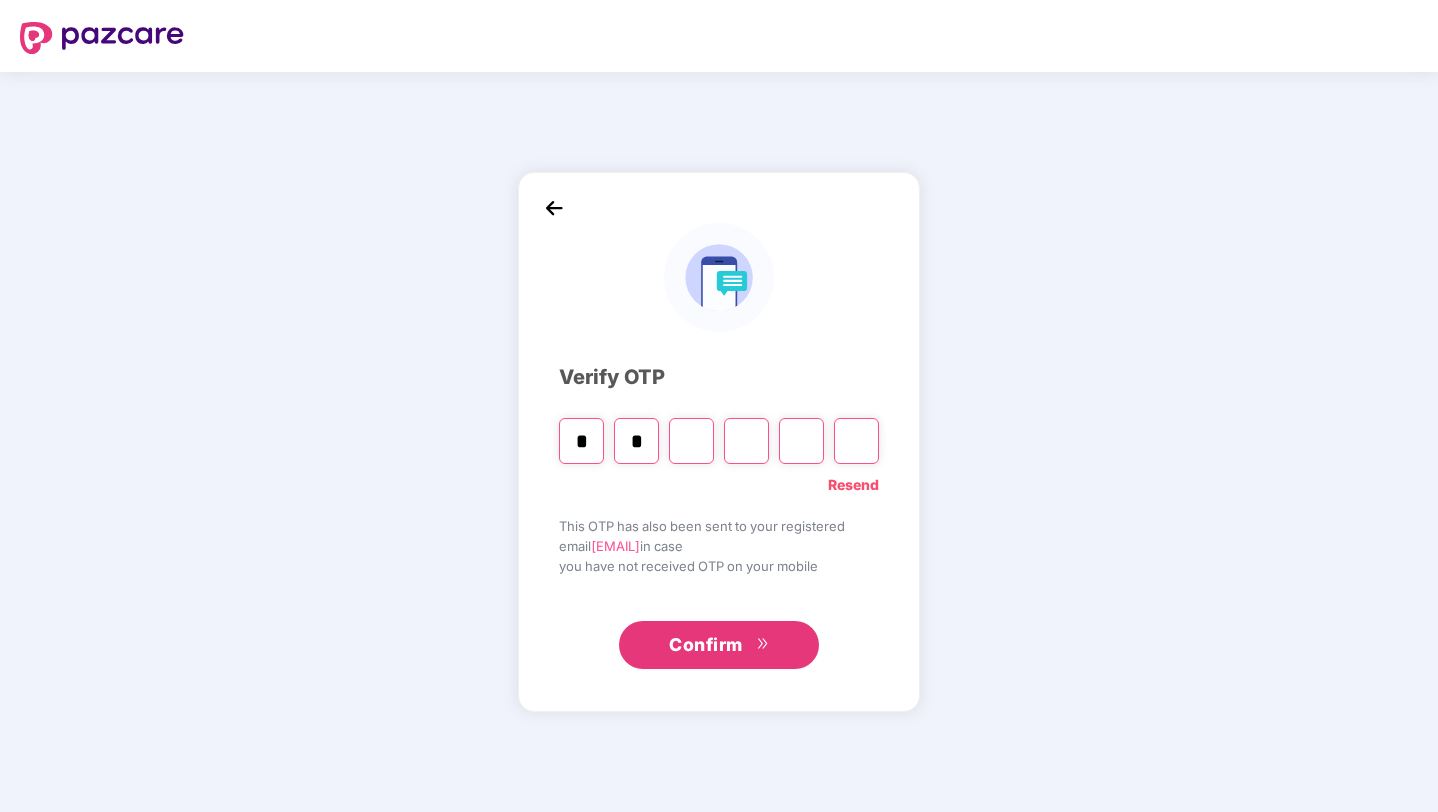 type on "*" 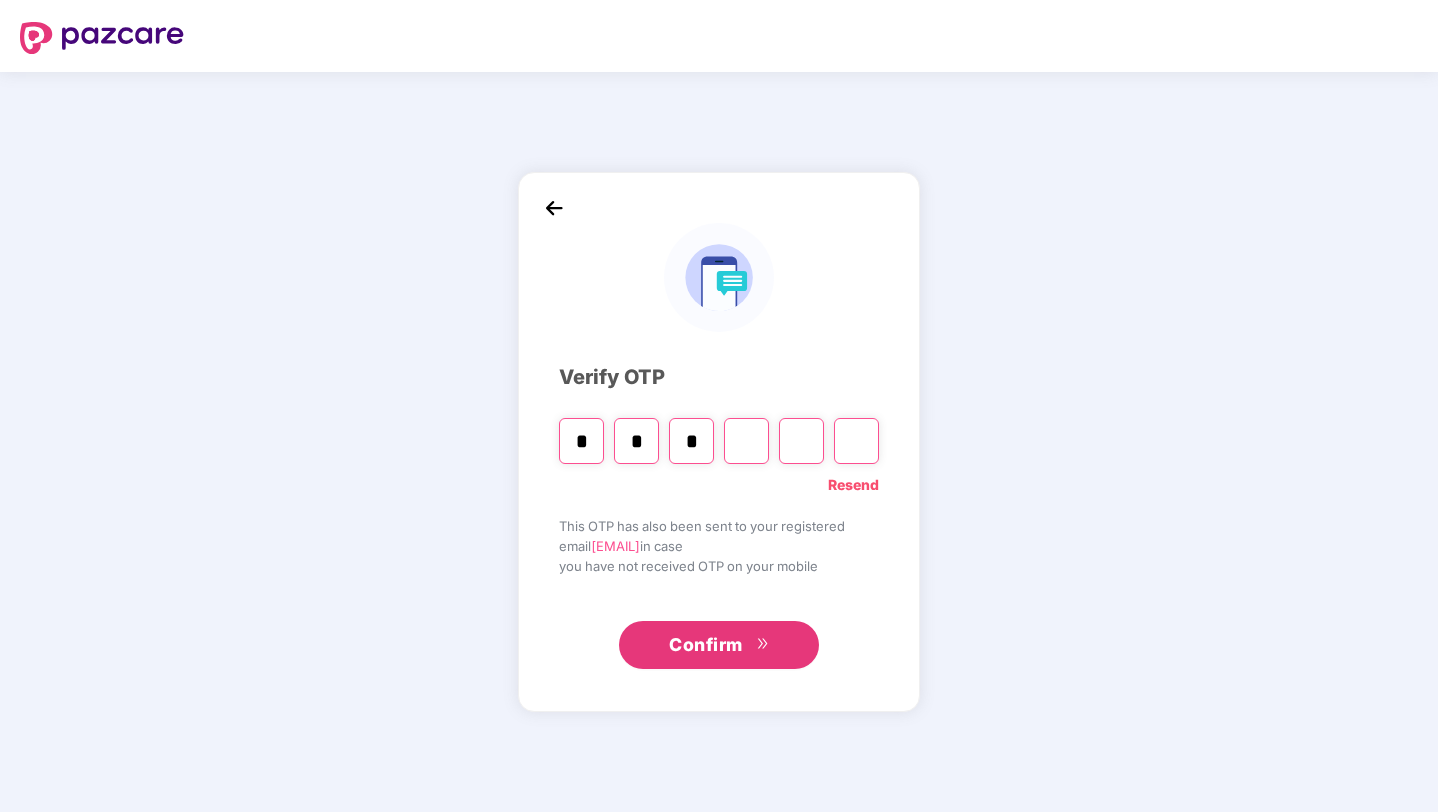 type 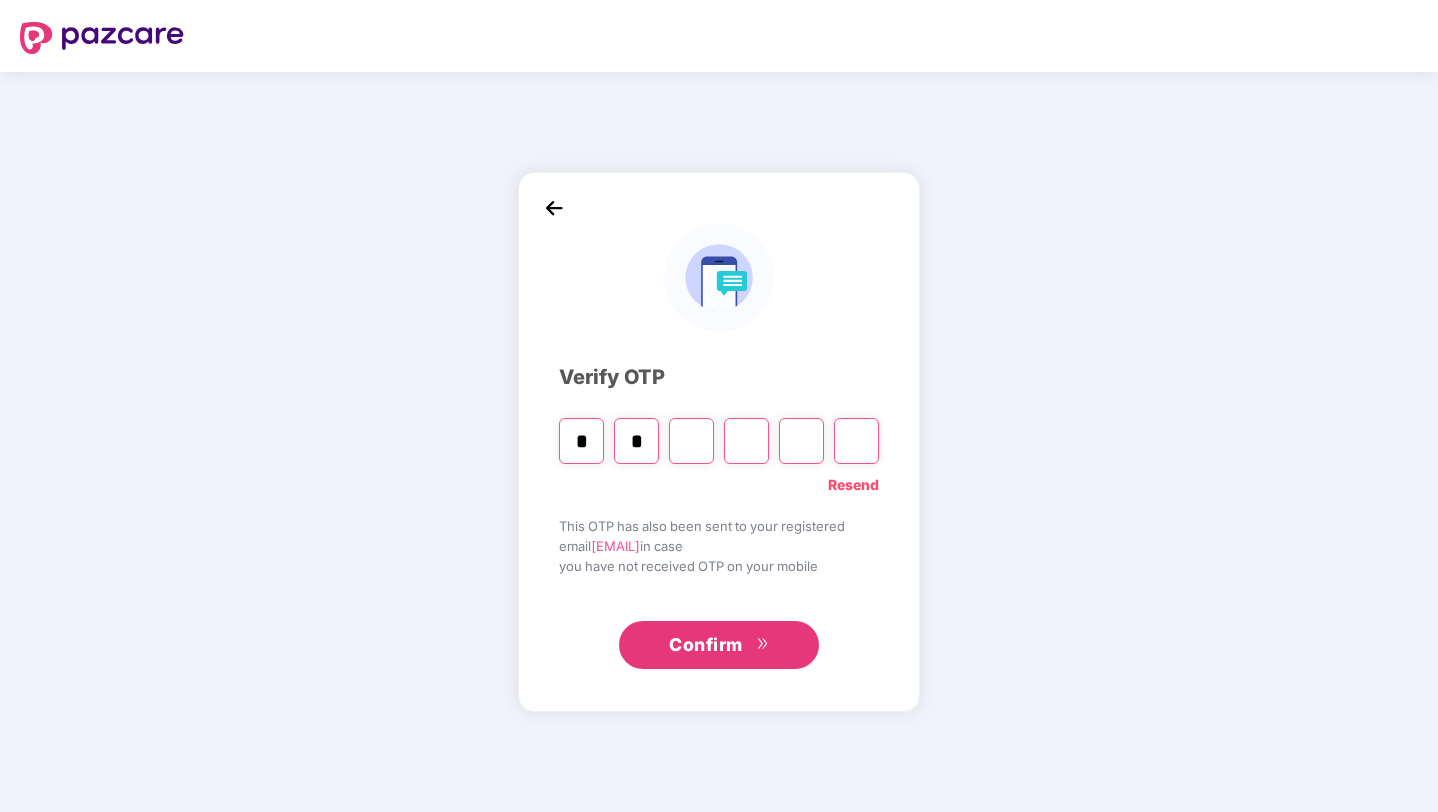 type 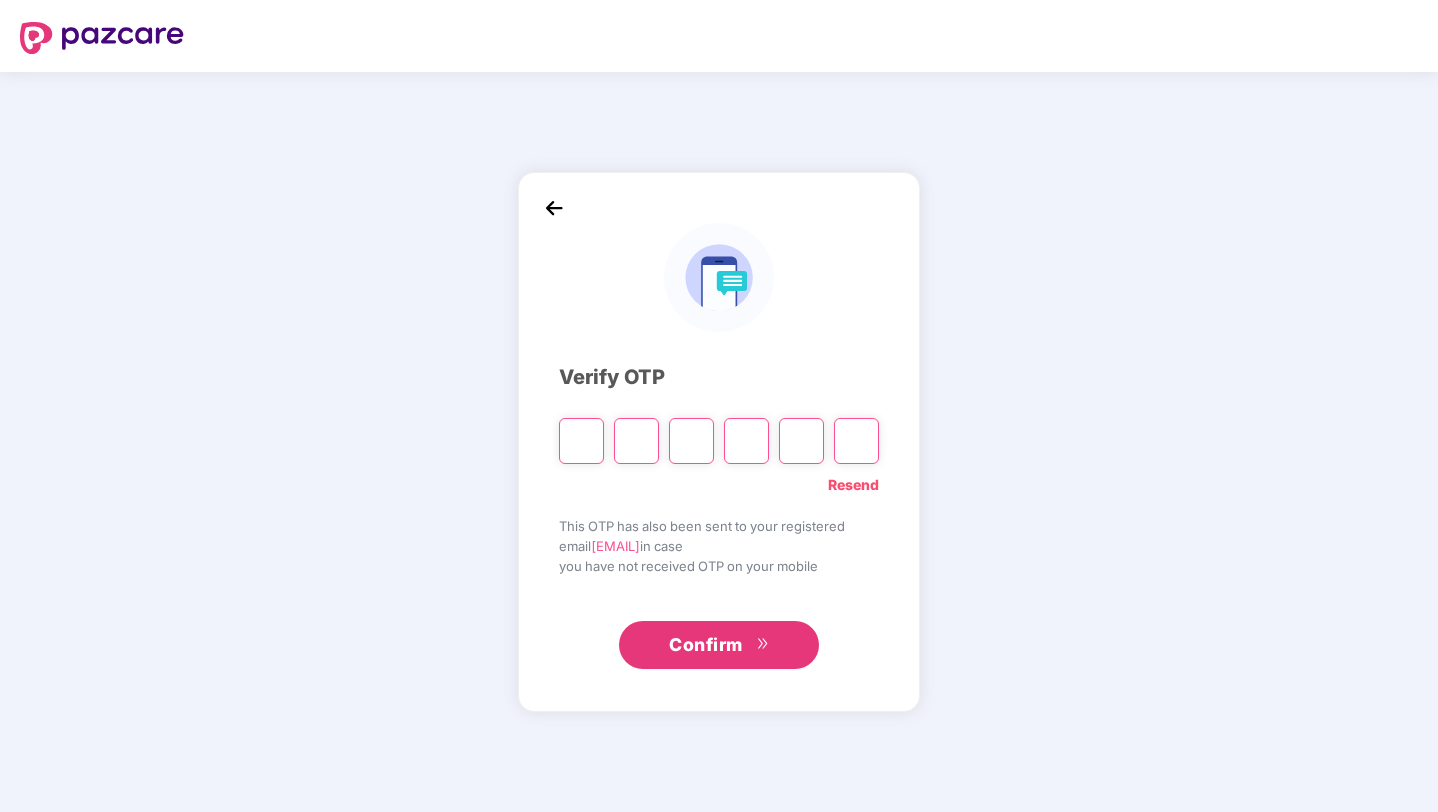 type on "*" 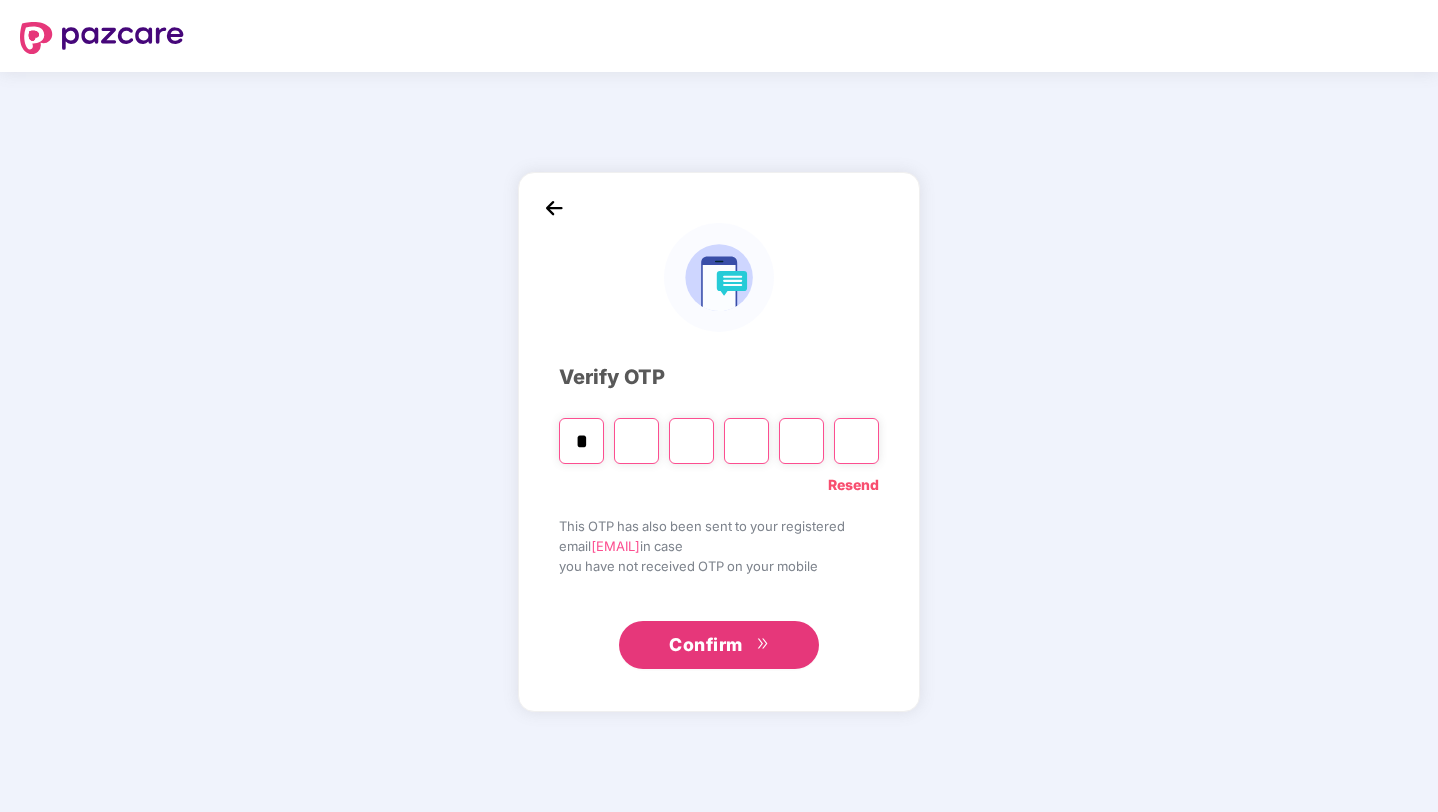 type on "*" 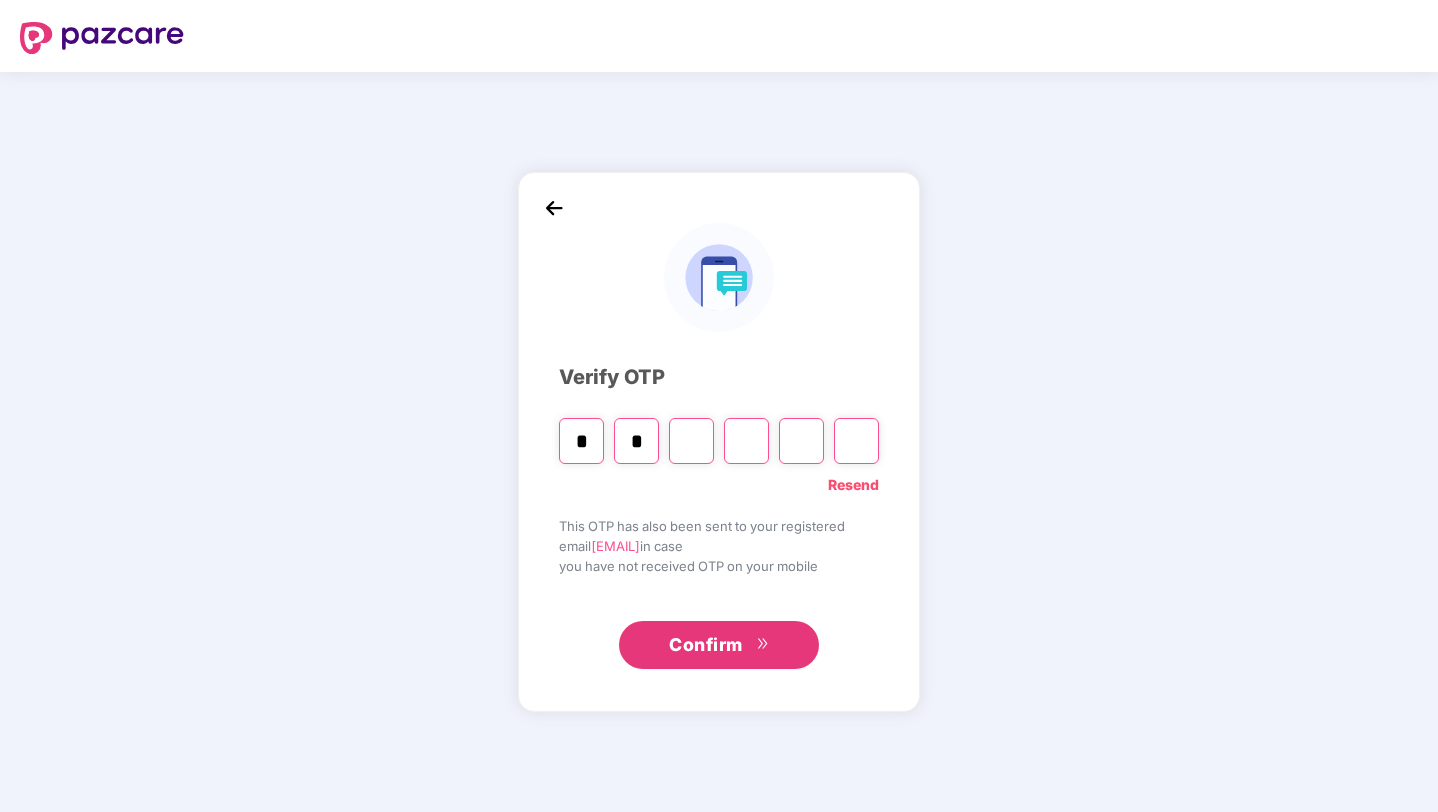 type on "*" 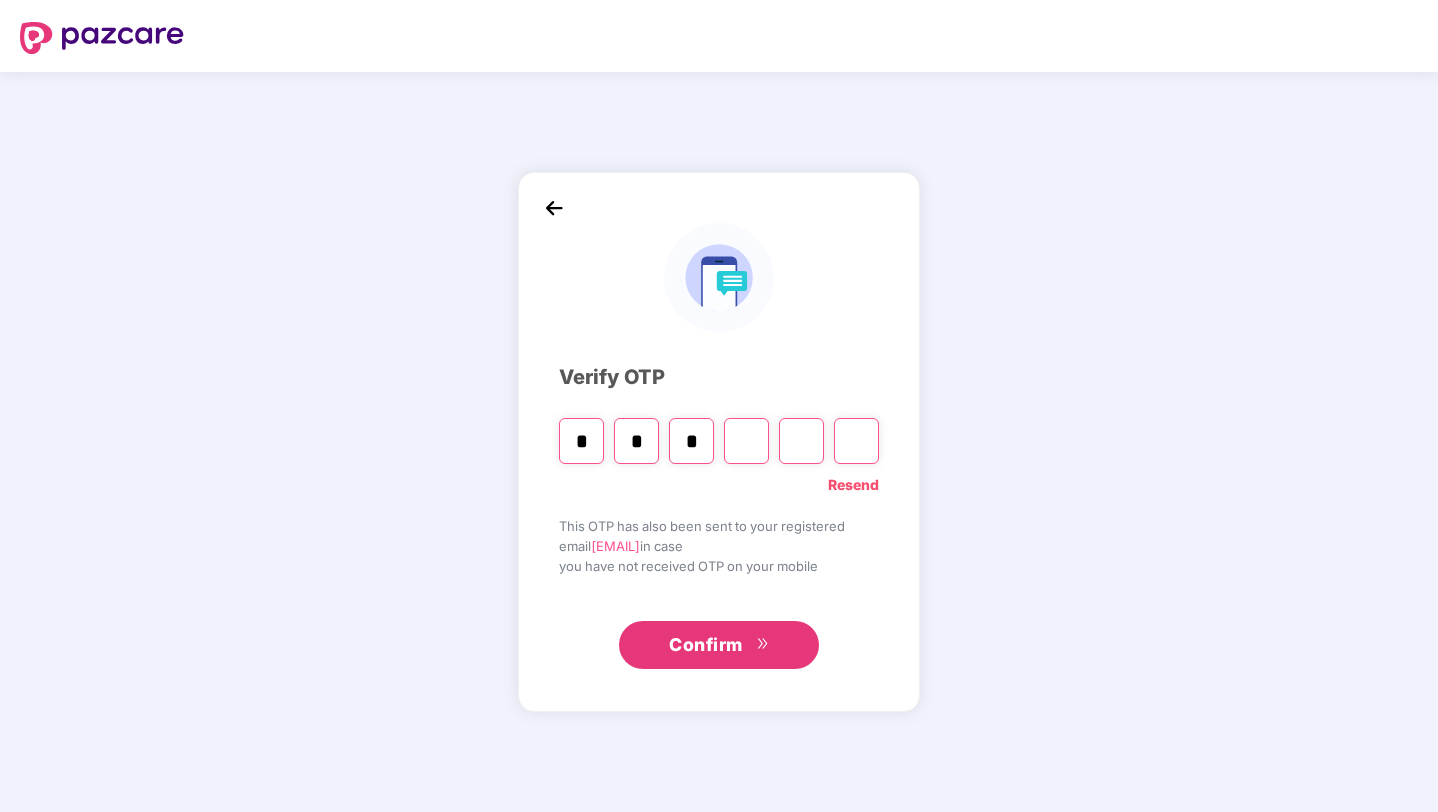 type on "*" 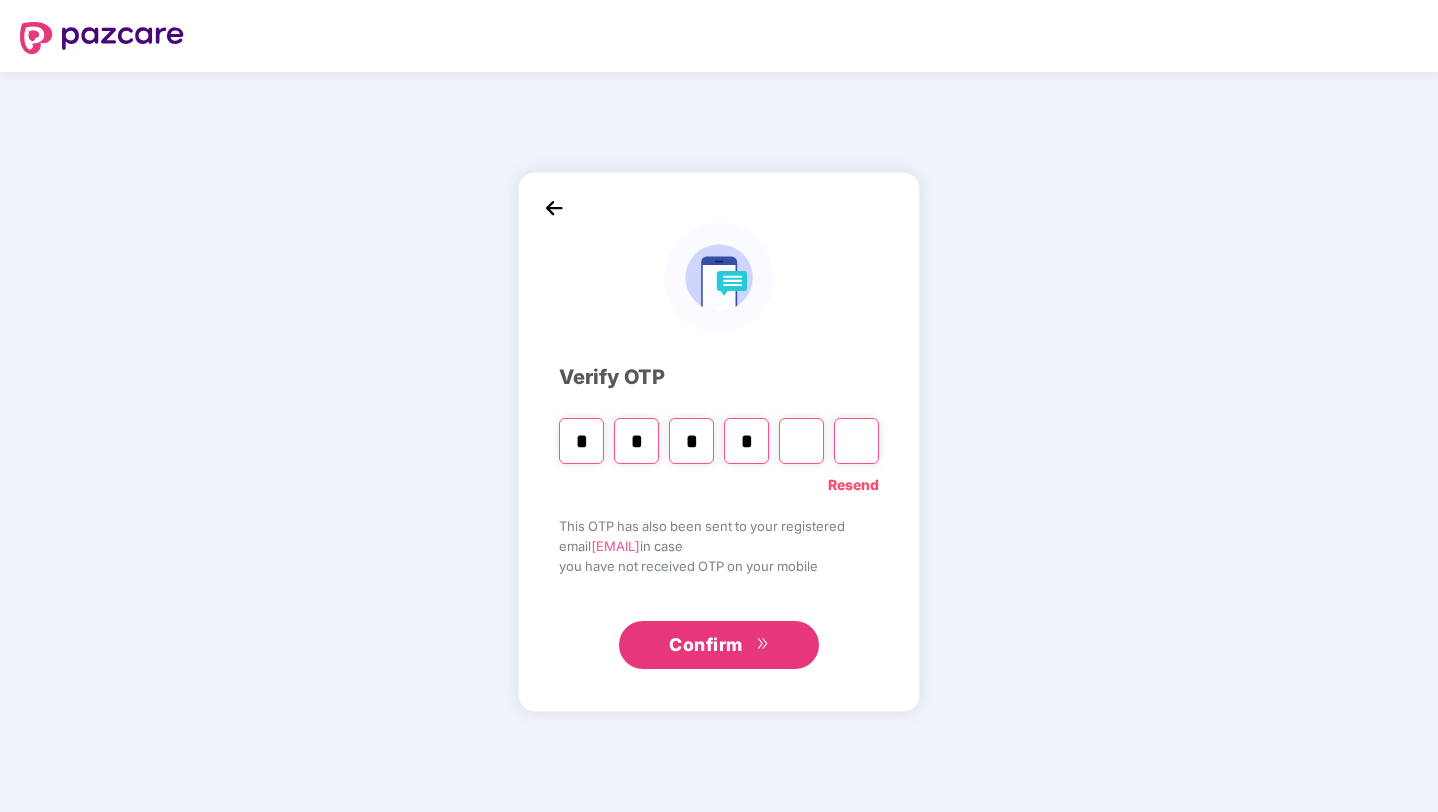type on "*" 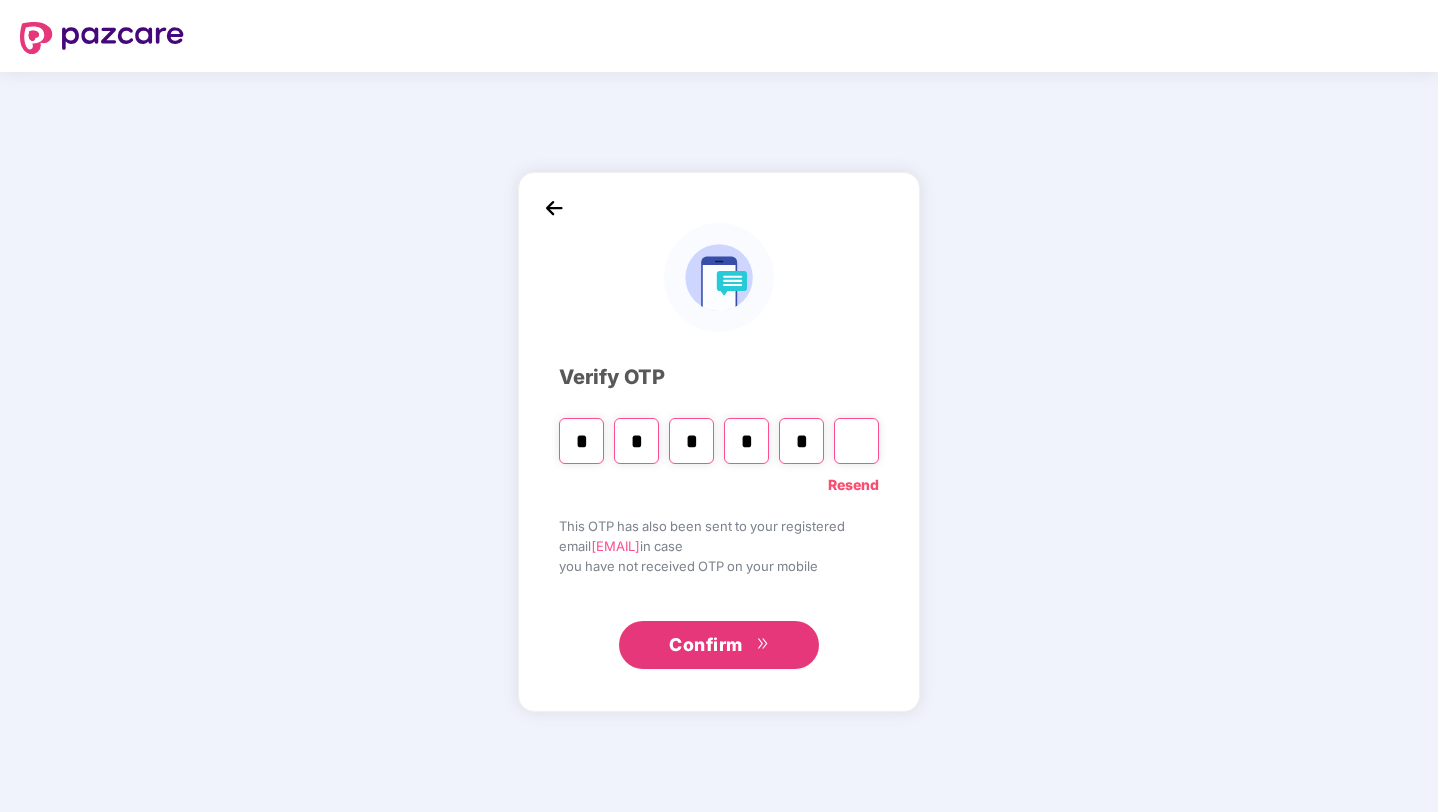 type on "*" 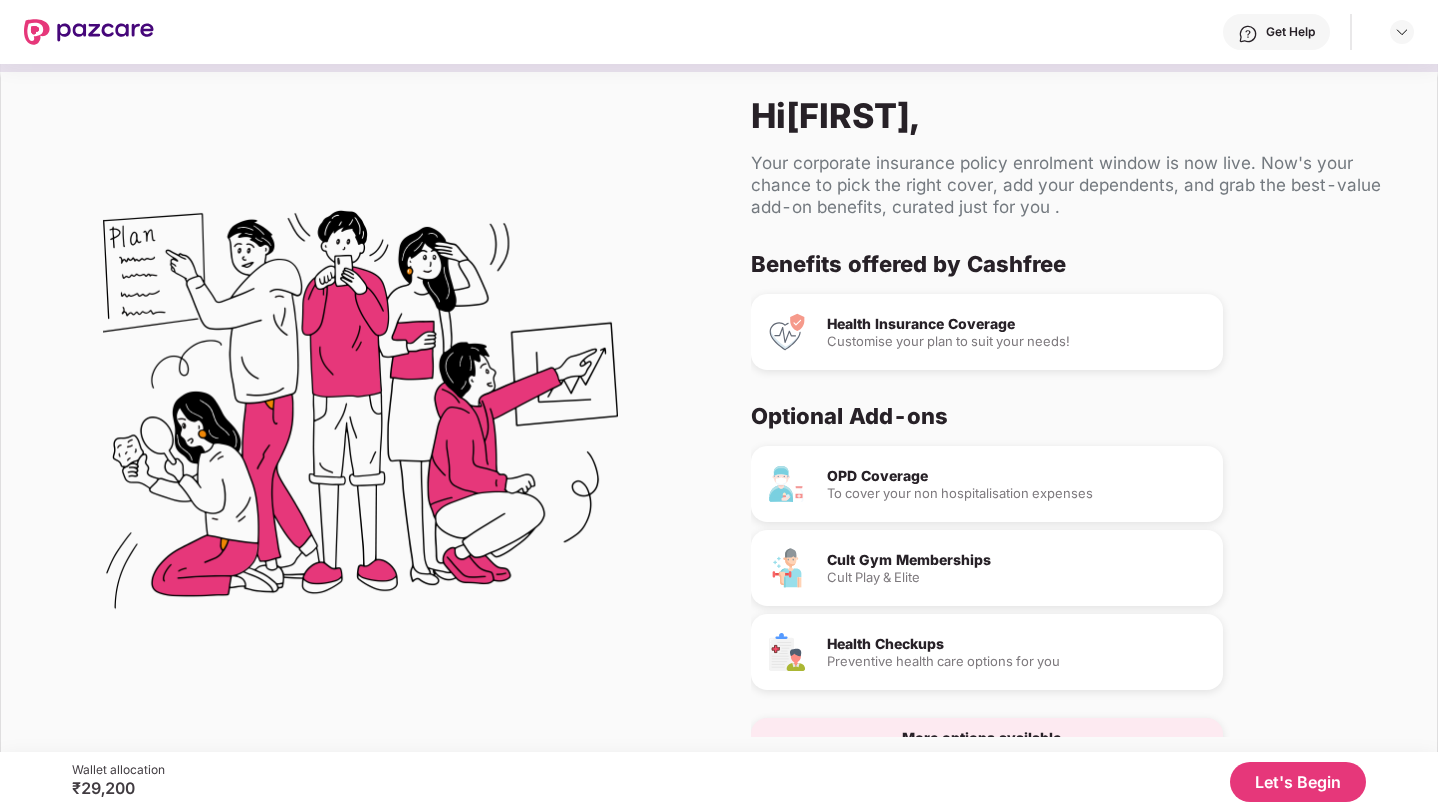 scroll, scrollTop: 53, scrollLeft: 0, axis: vertical 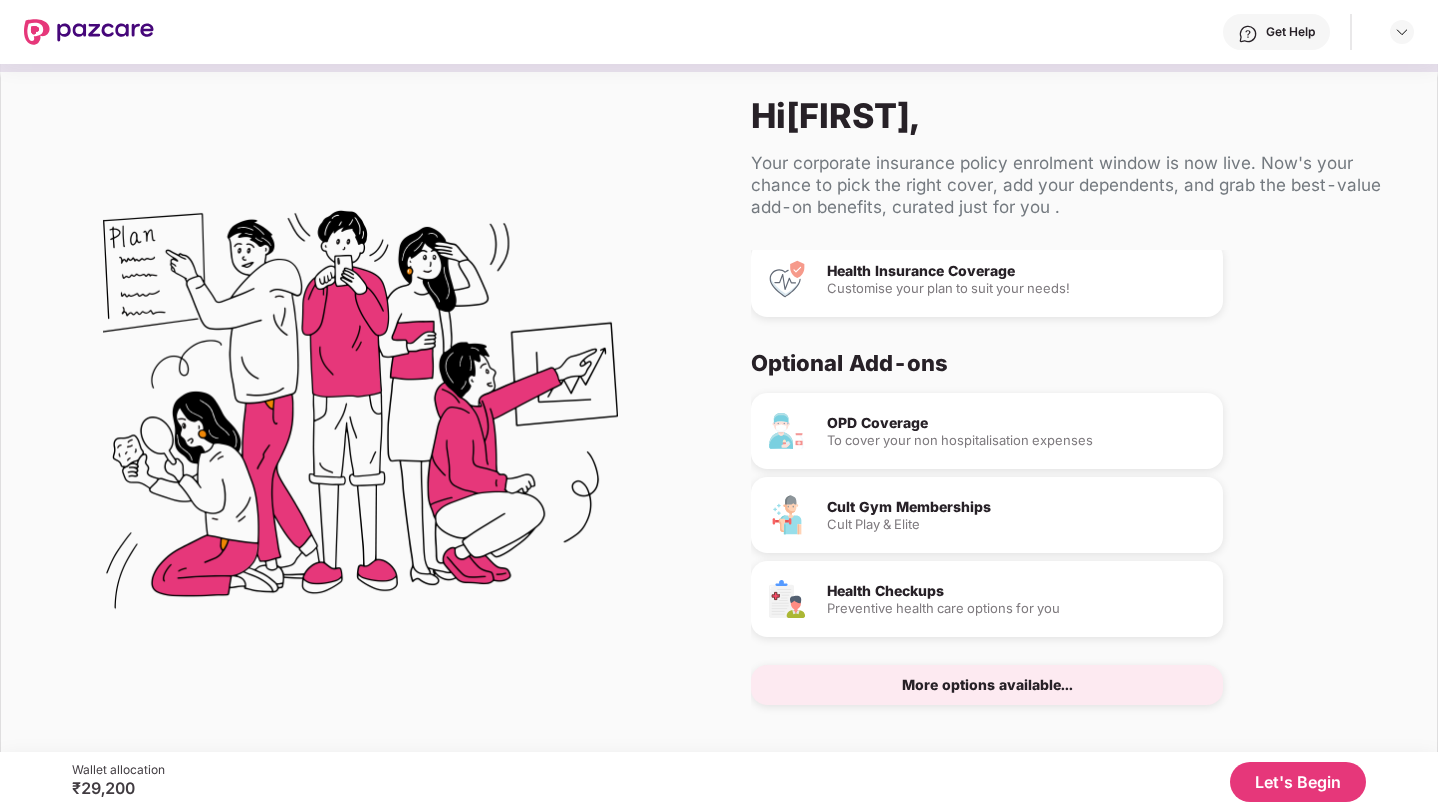 click on "Let's Begin" at bounding box center (1298, 782) 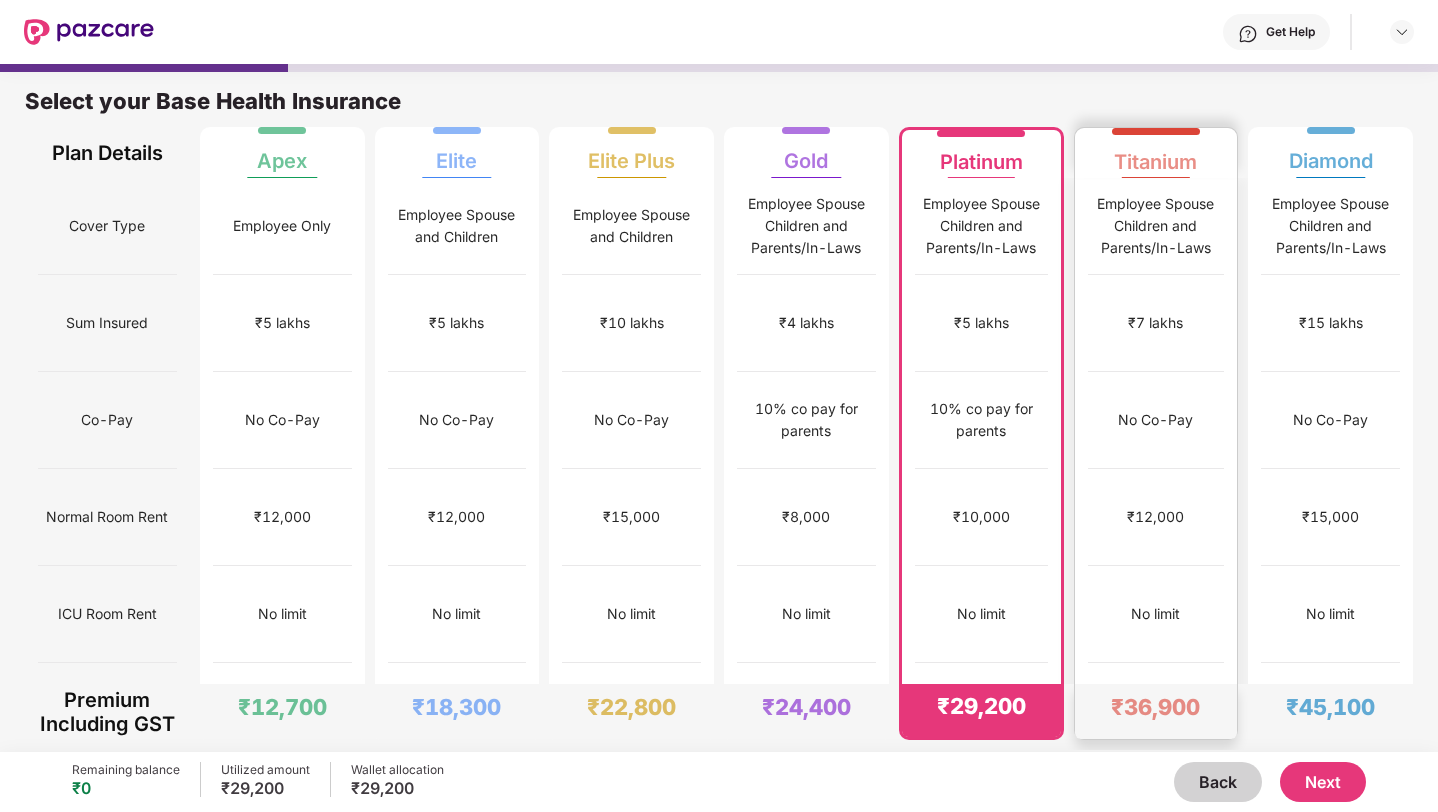 click on "₹12,000" at bounding box center [1156, 517] 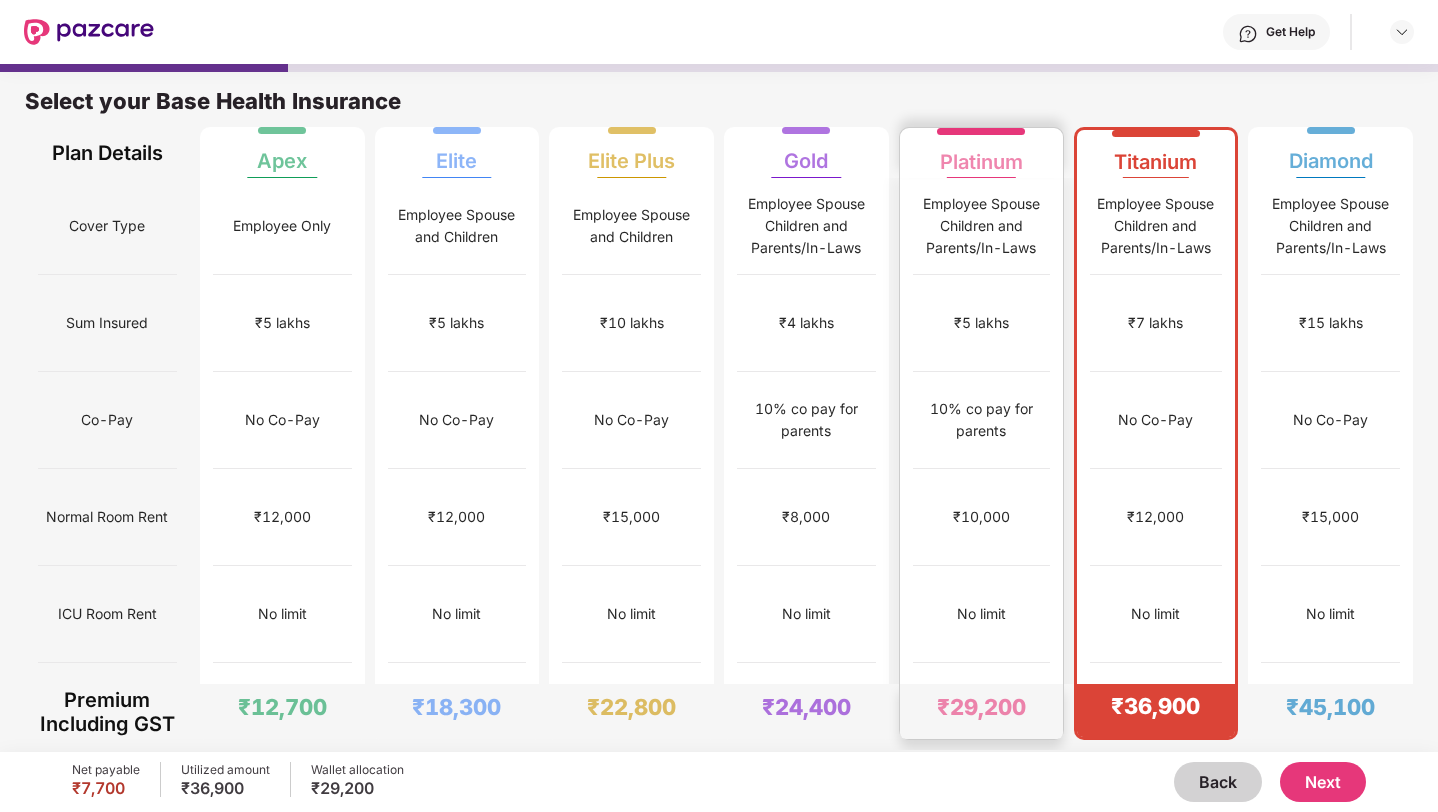 click on "₹10,000" at bounding box center [981, 517] 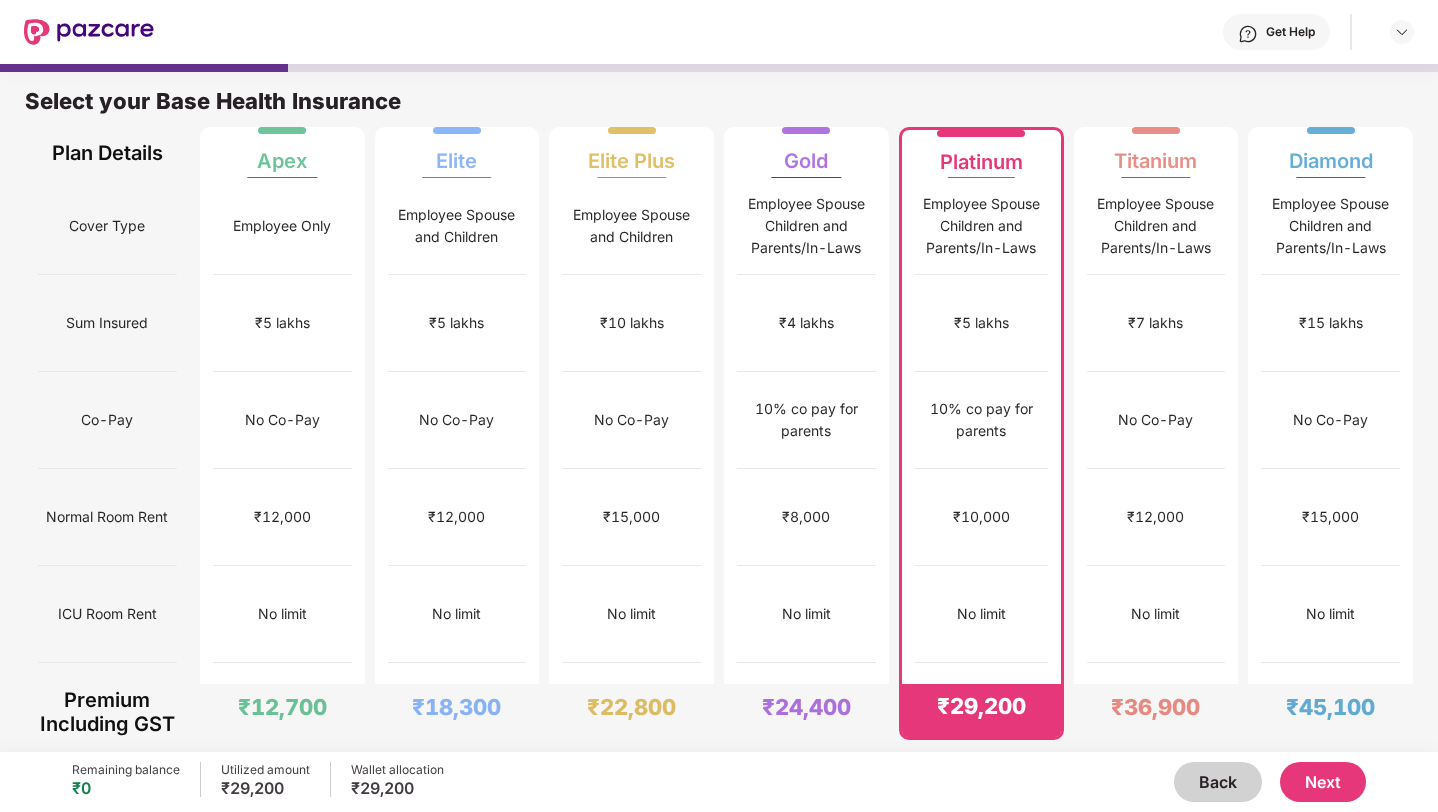 click on "Next" at bounding box center (1323, 782) 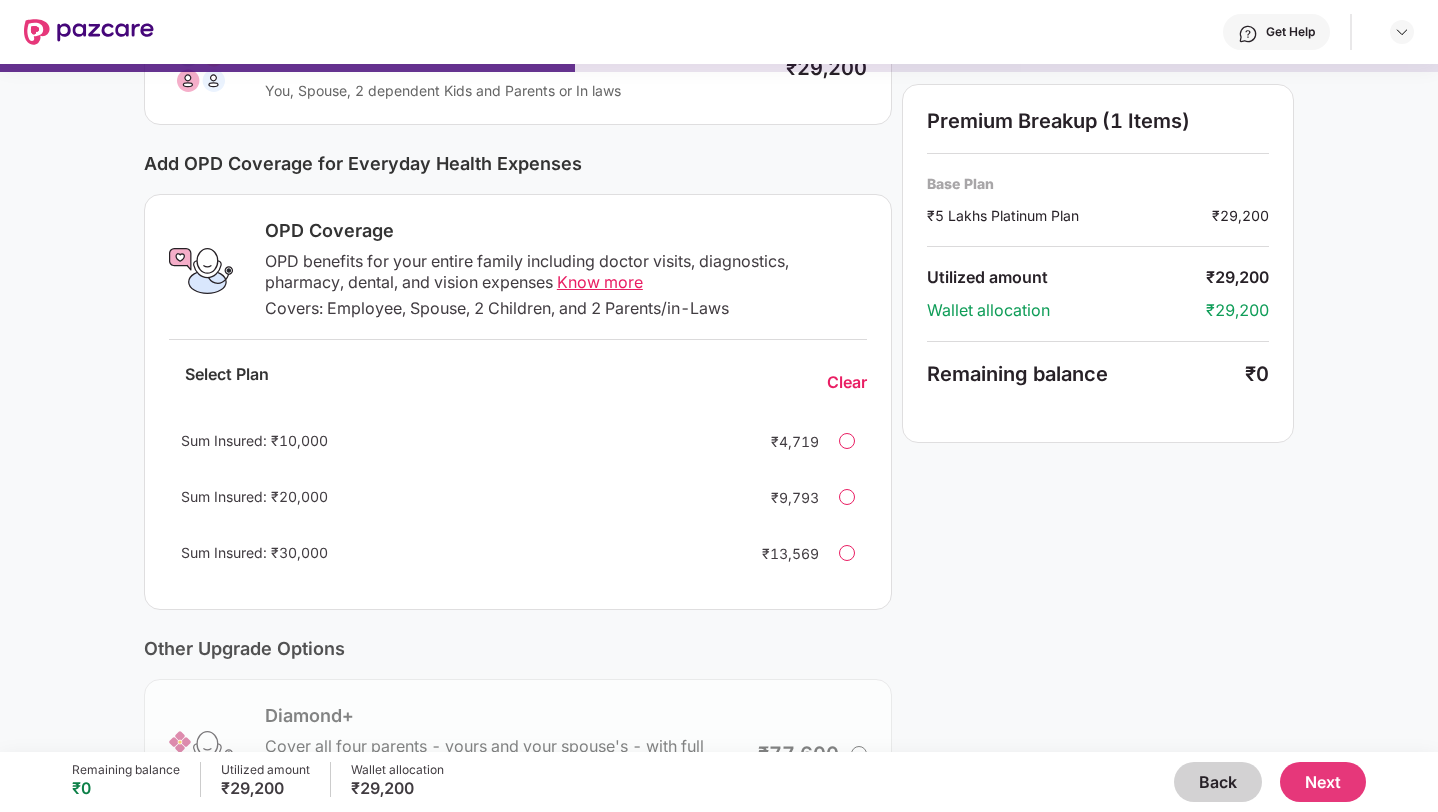 scroll, scrollTop: 243, scrollLeft: 0, axis: vertical 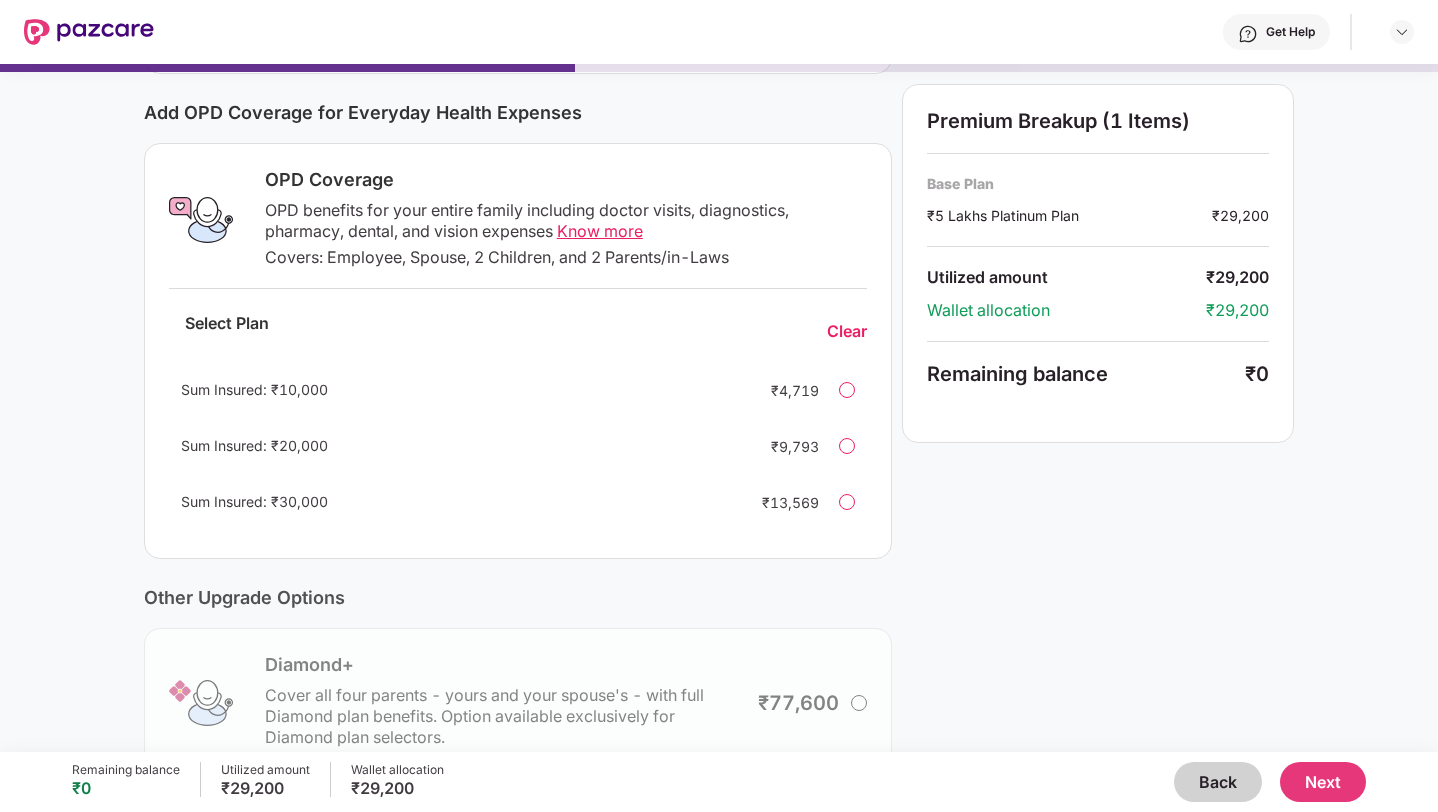 click at bounding box center [847, 502] 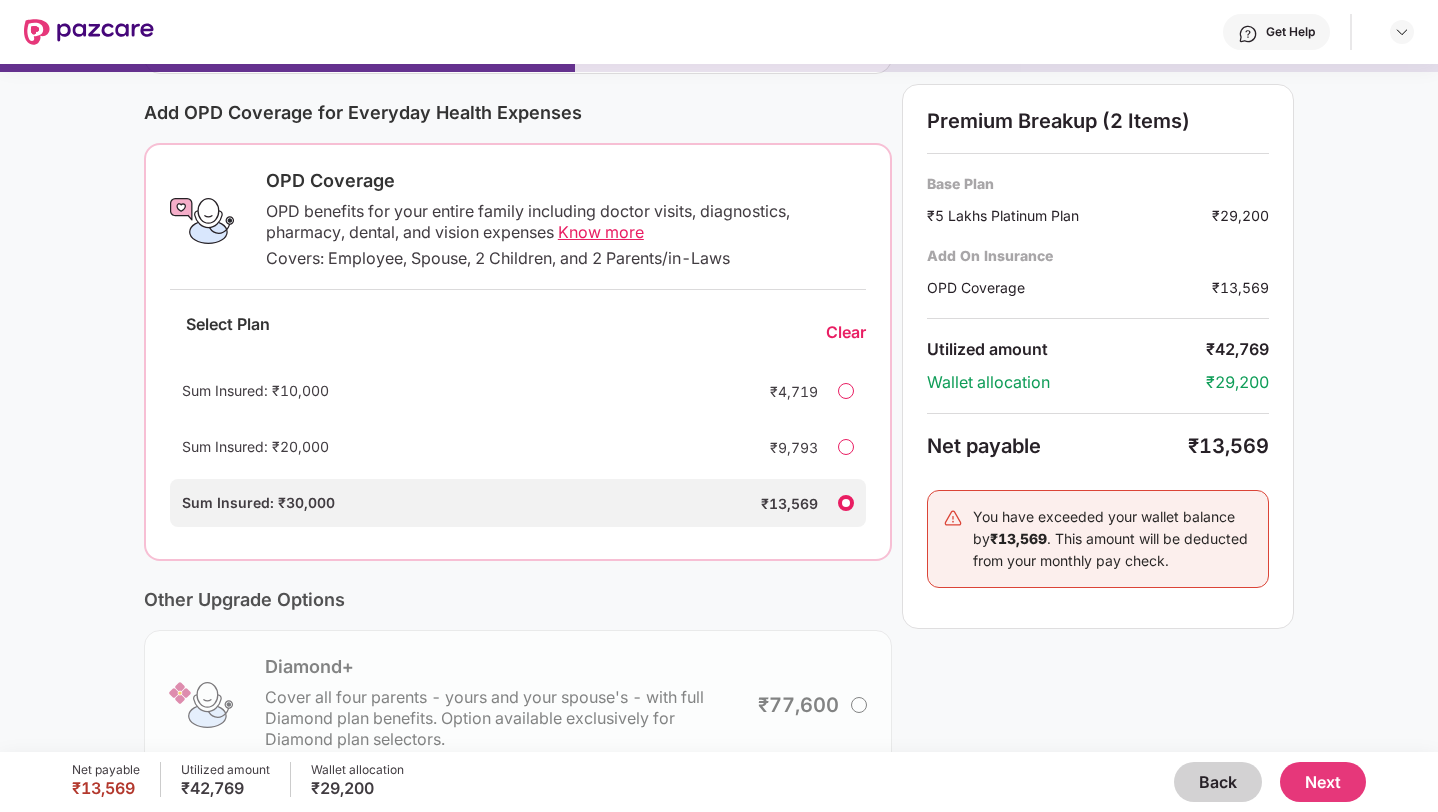 click at bounding box center (846, 503) 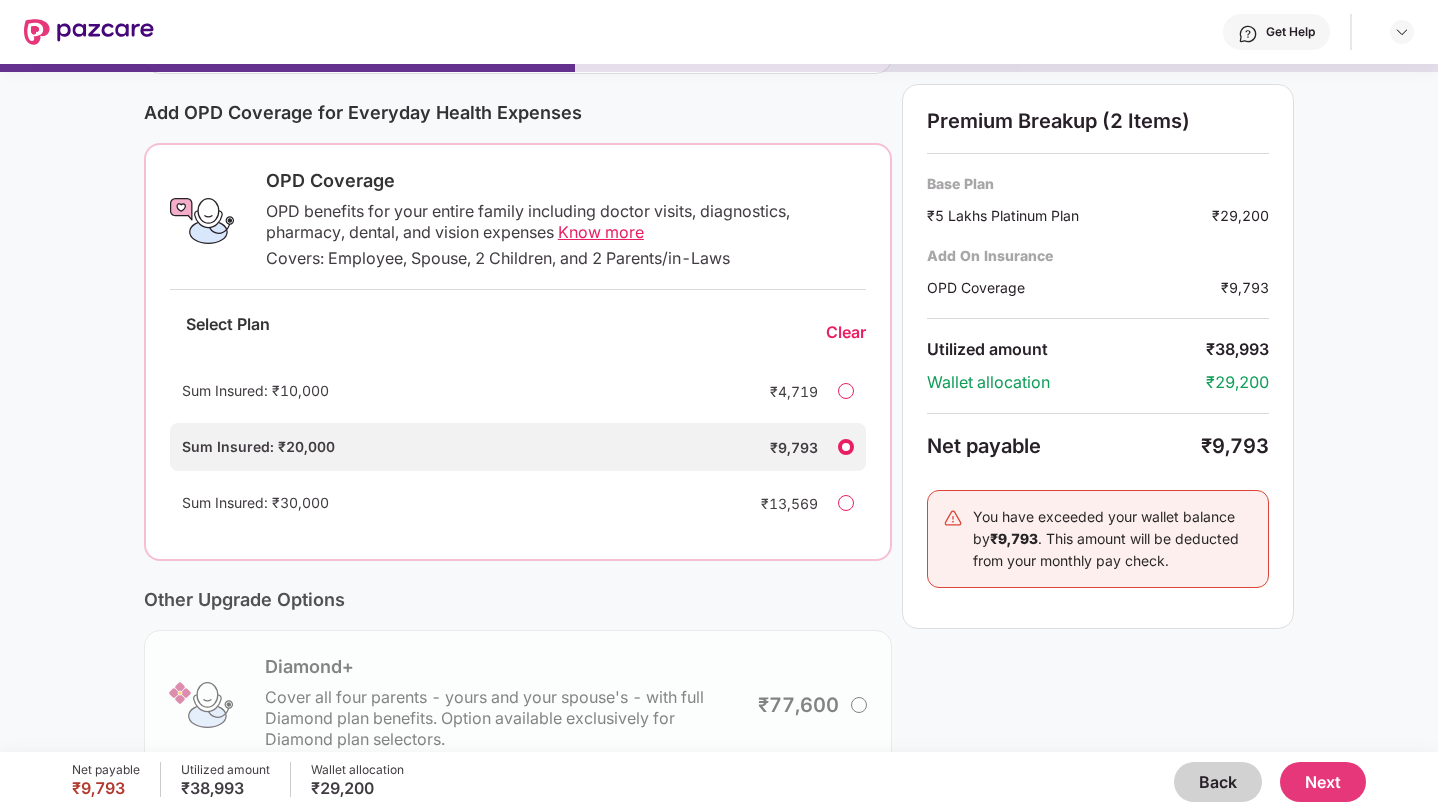 click at bounding box center [846, 391] 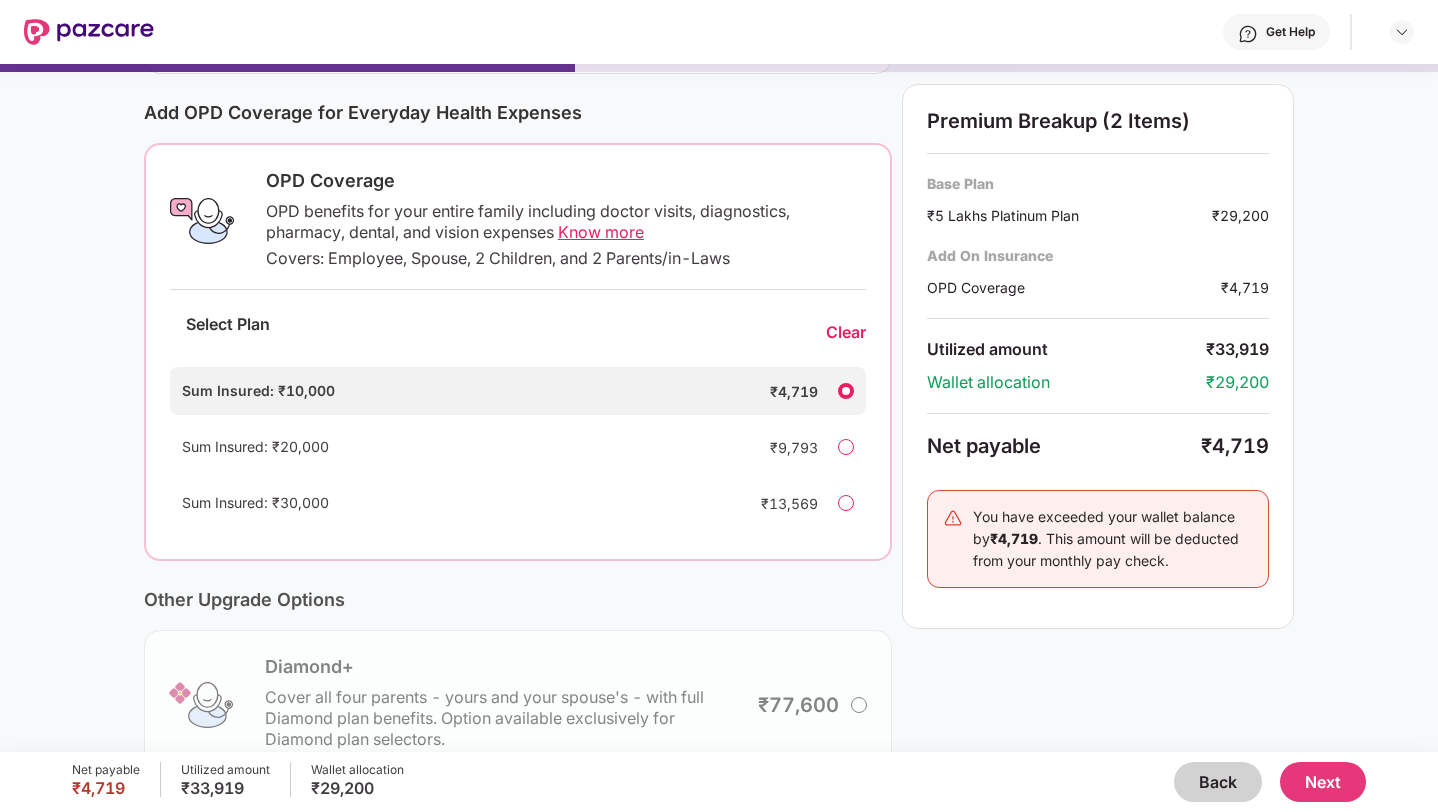 click on "Clear" at bounding box center [846, 332] 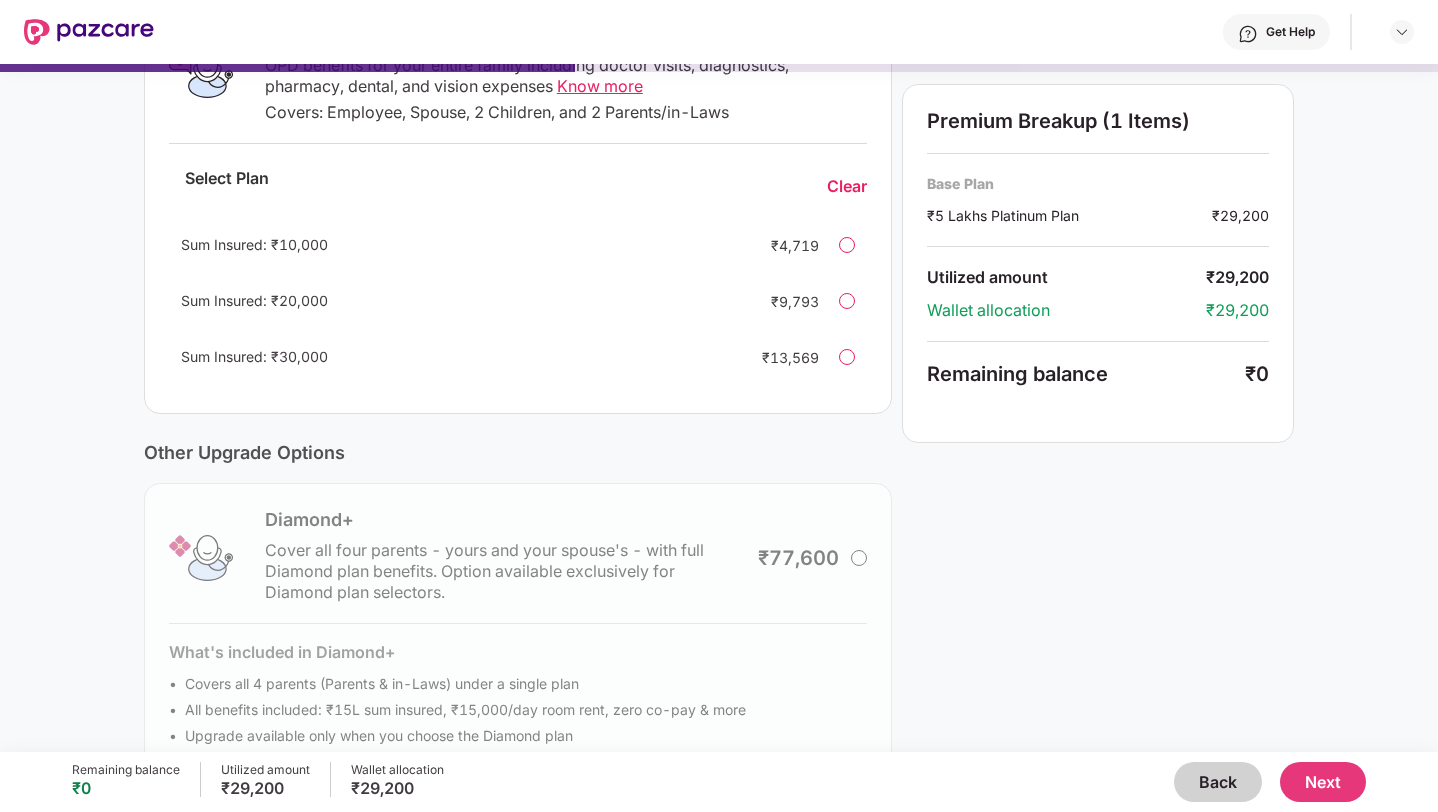 scroll, scrollTop: 436, scrollLeft: 0, axis: vertical 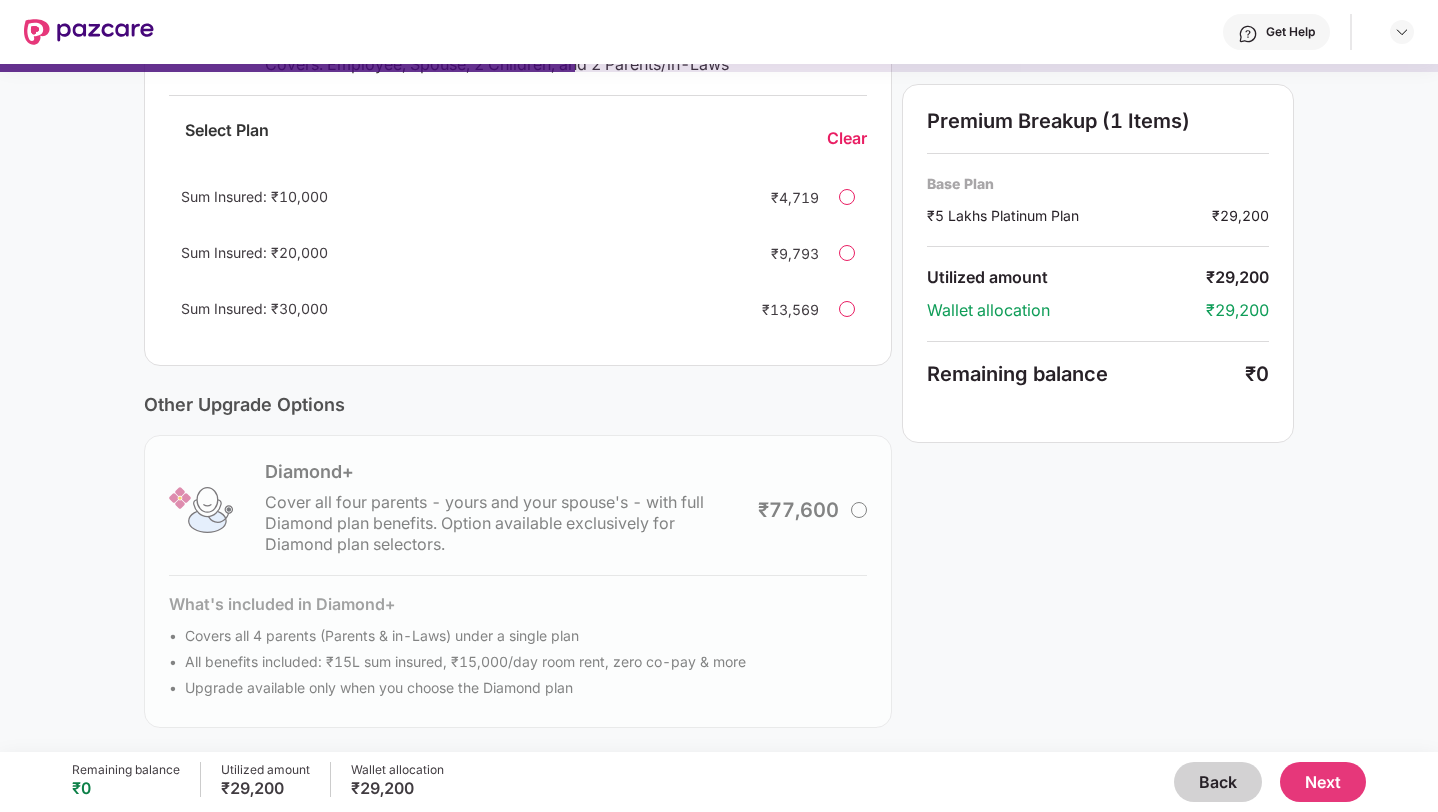 click on "Next" at bounding box center [1323, 782] 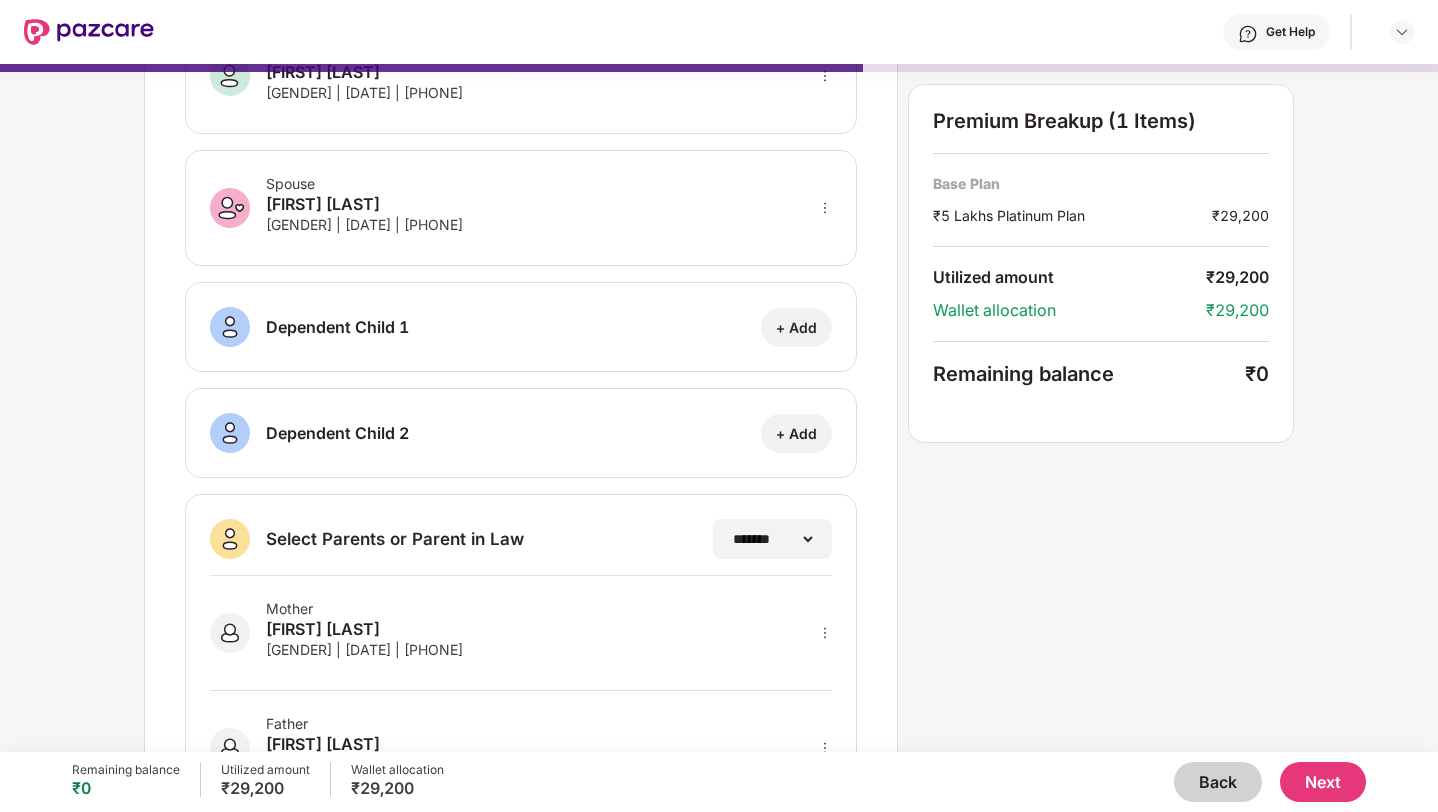 scroll, scrollTop: 0, scrollLeft: 0, axis: both 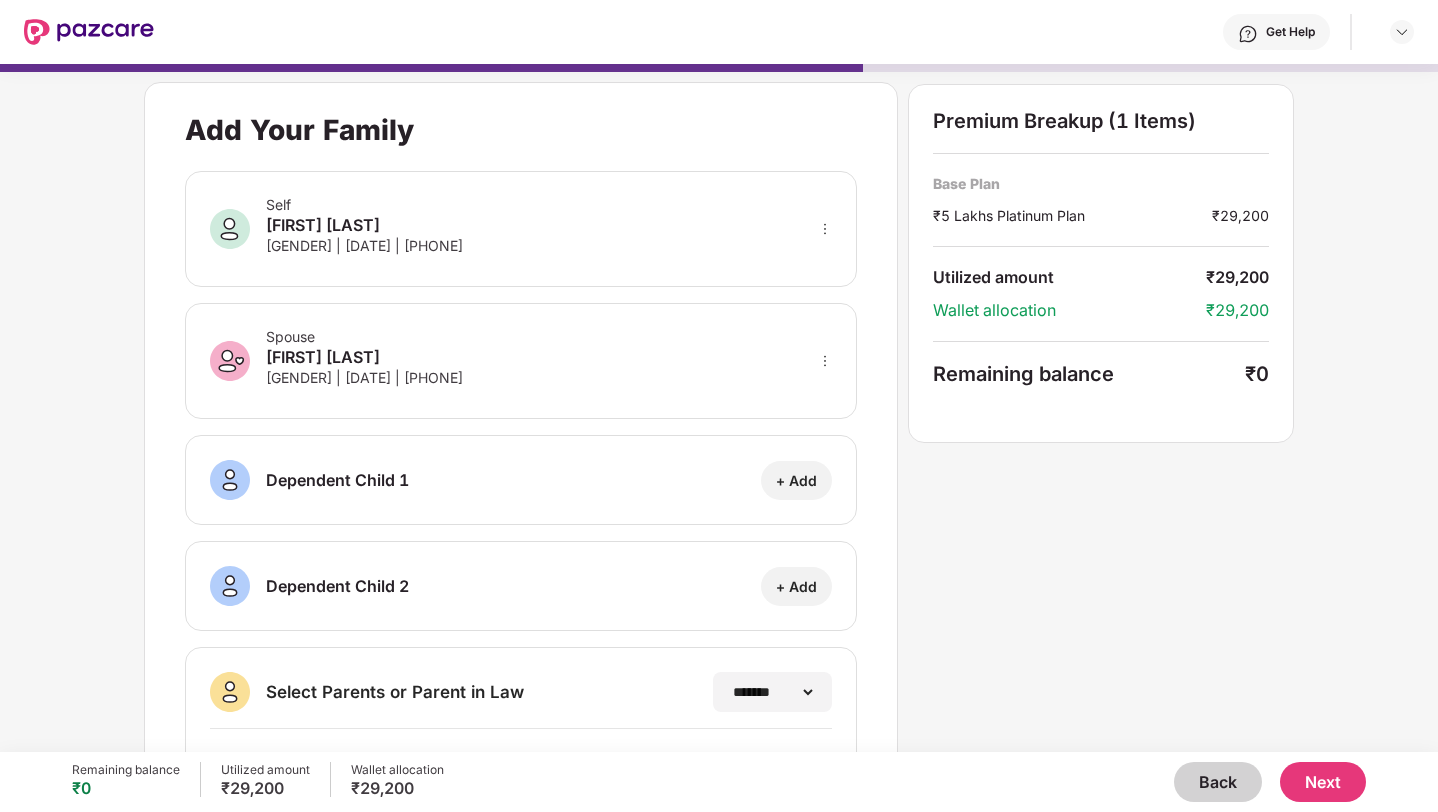 click on "Next" at bounding box center [1323, 782] 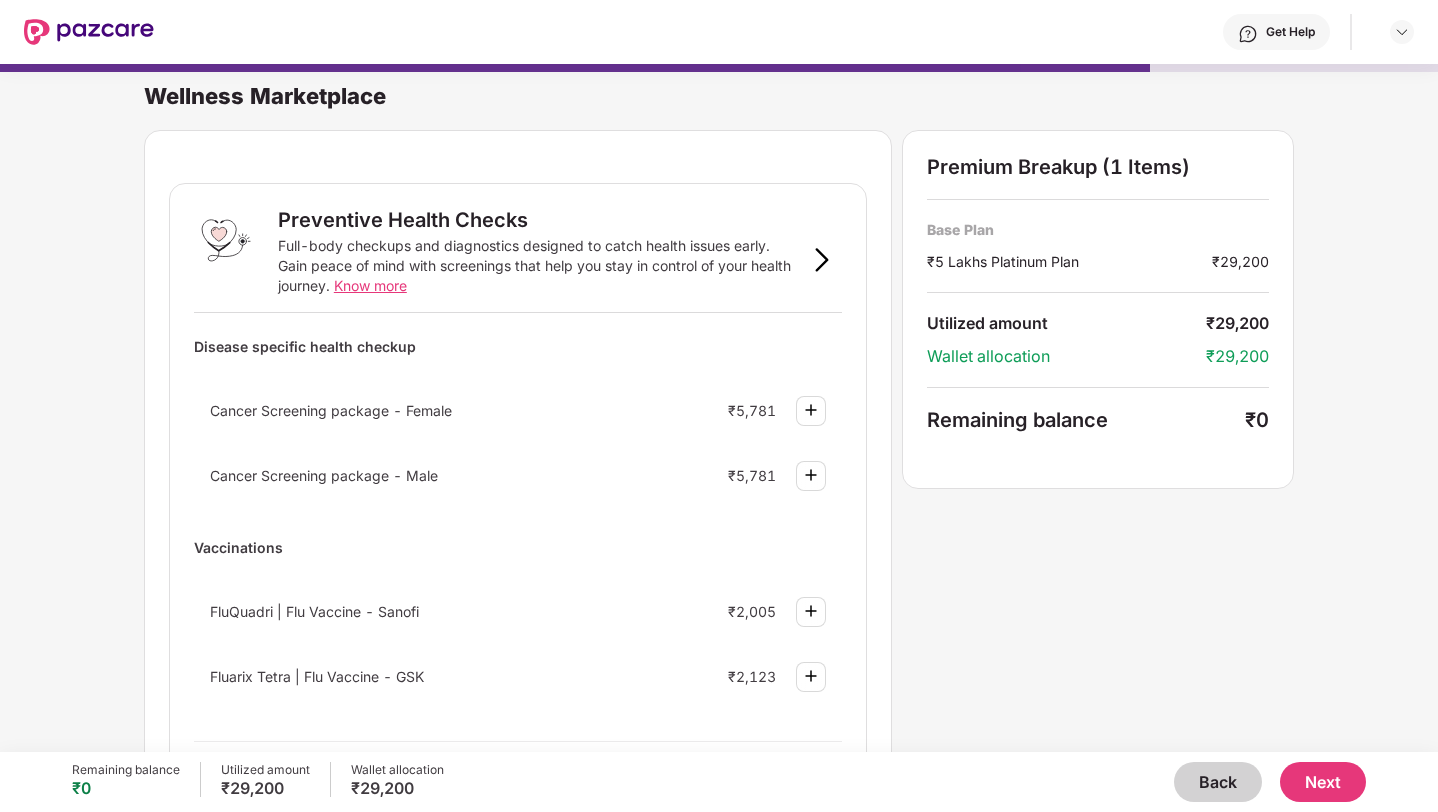 click on "Next" at bounding box center (1323, 782) 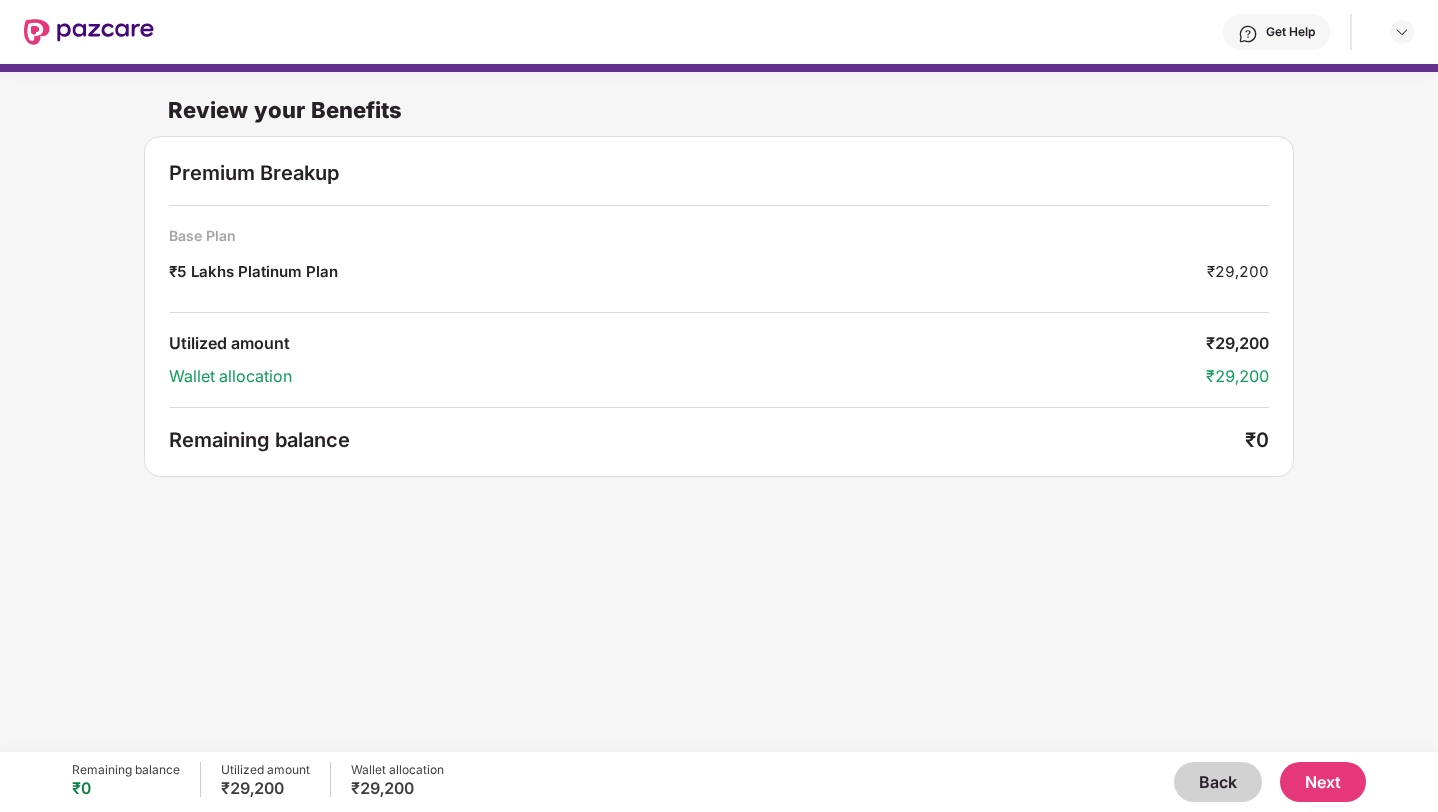click on "Back" at bounding box center (1218, 782) 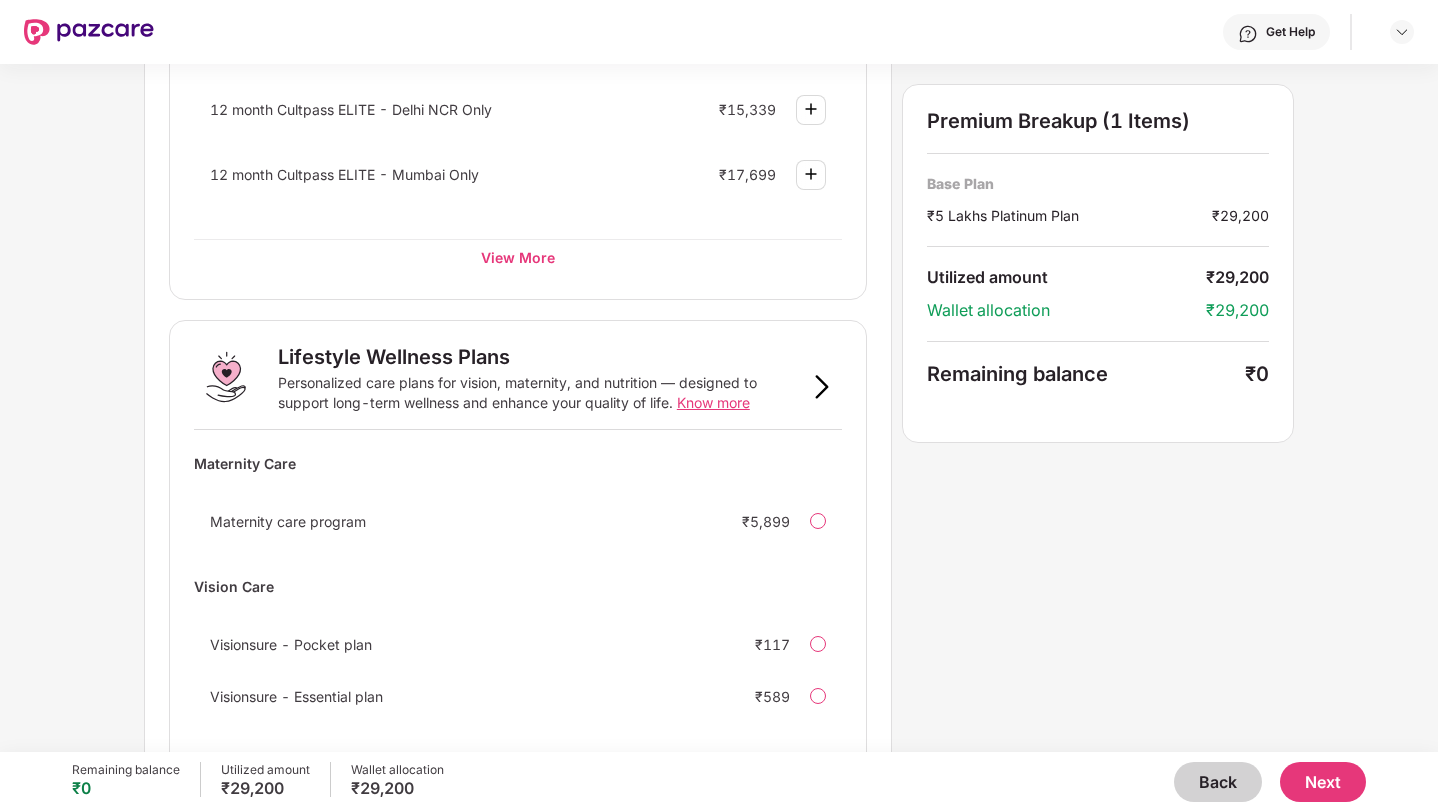 scroll, scrollTop: 1158, scrollLeft: 0, axis: vertical 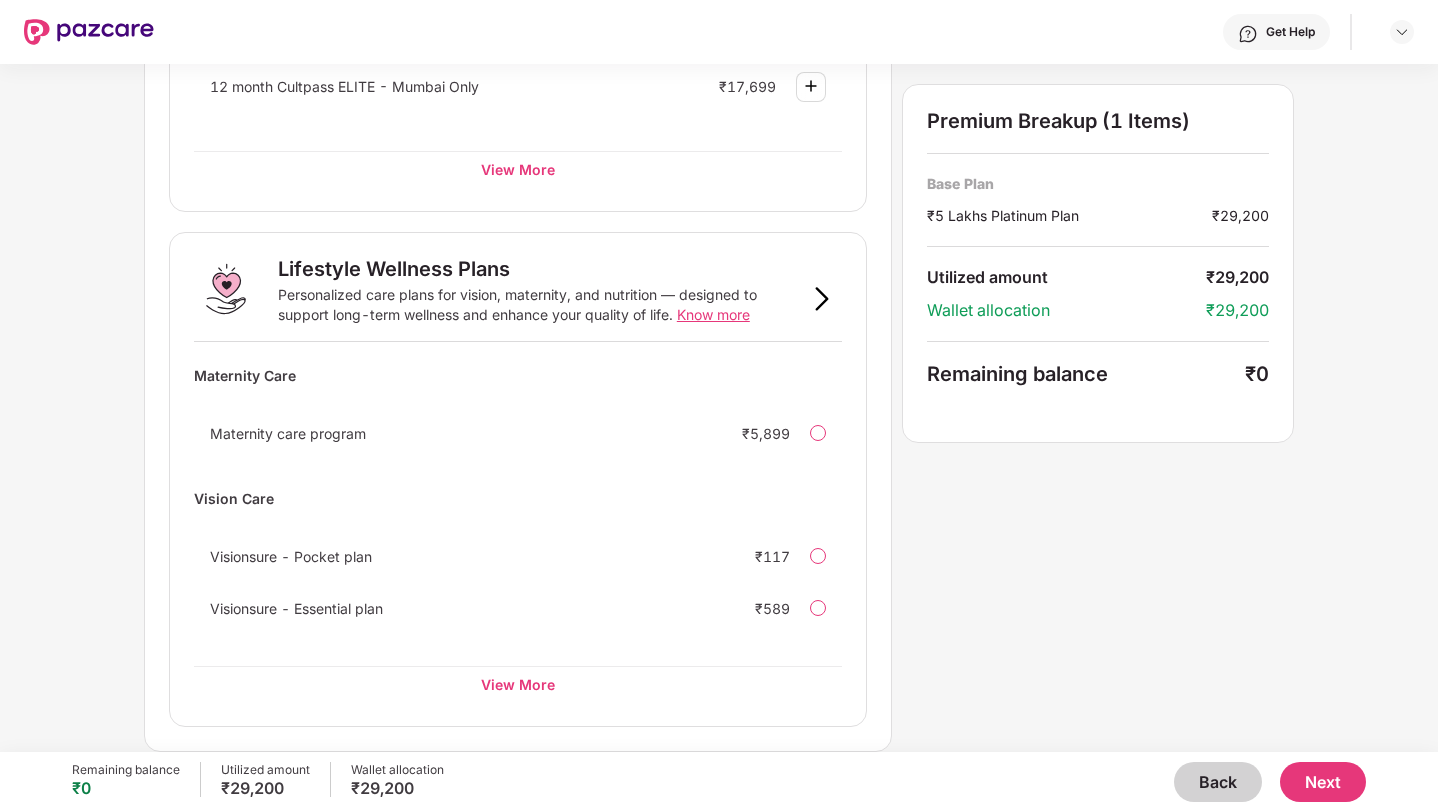 click at bounding box center [818, 433] 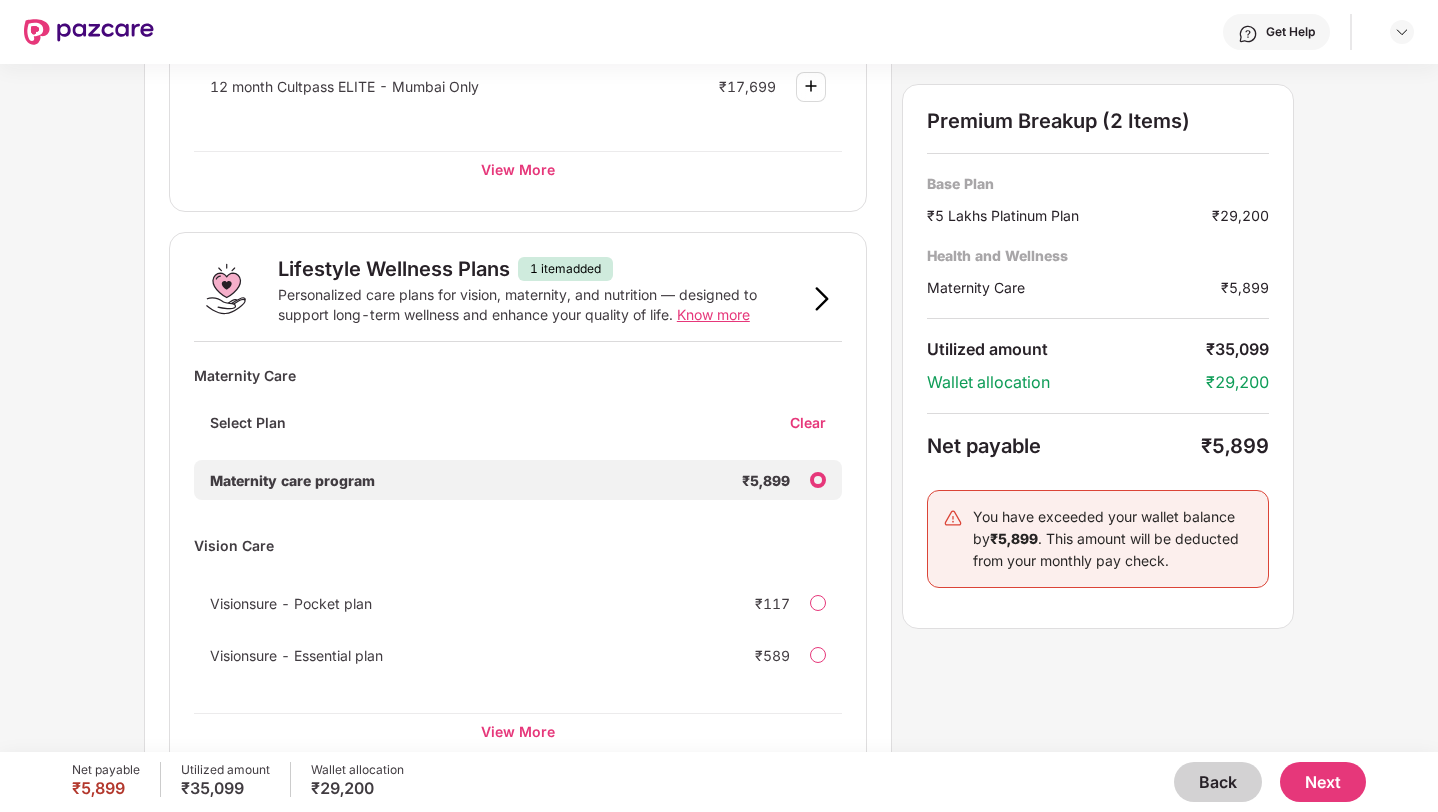 click at bounding box center [818, 480] 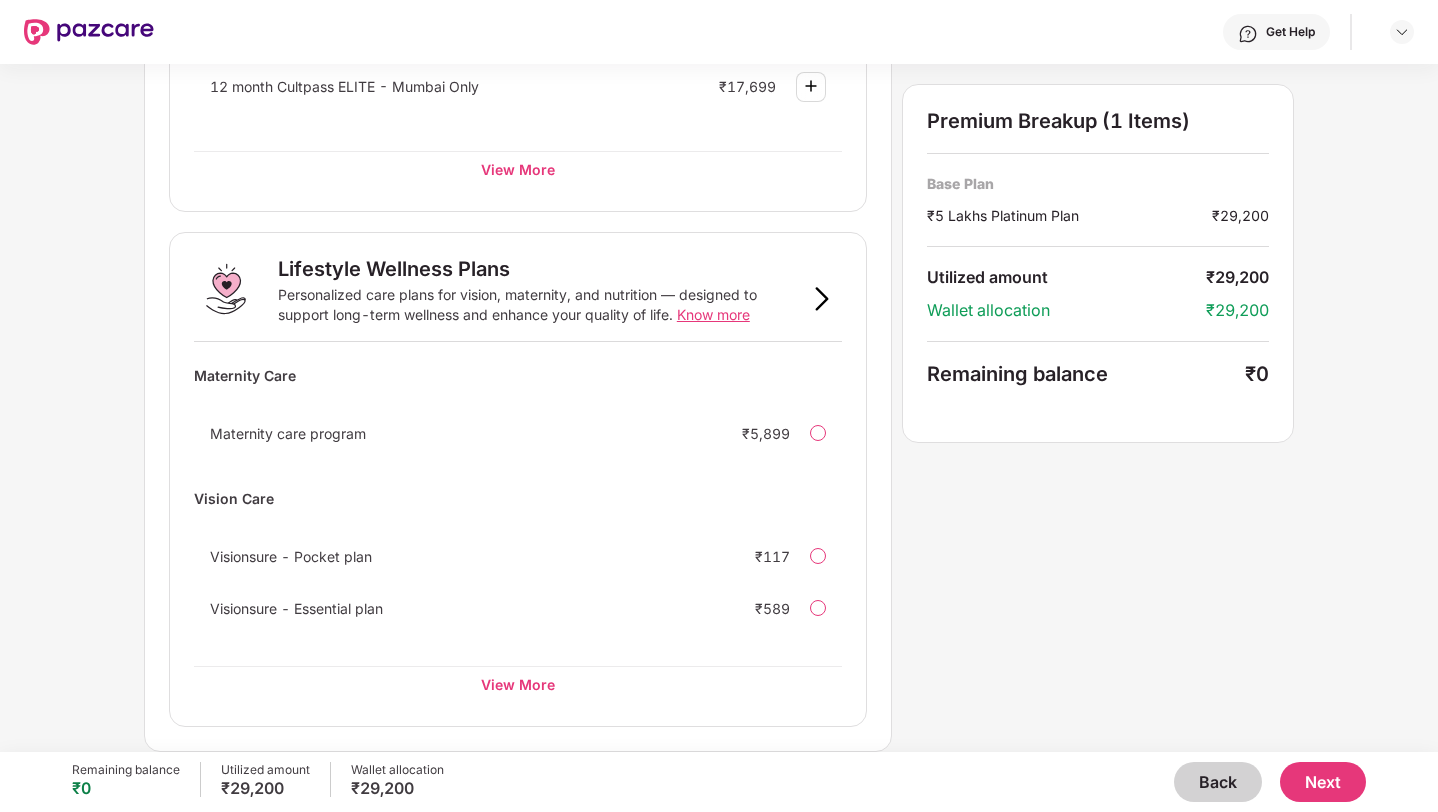 click on "Know more" at bounding box center [713, 314] 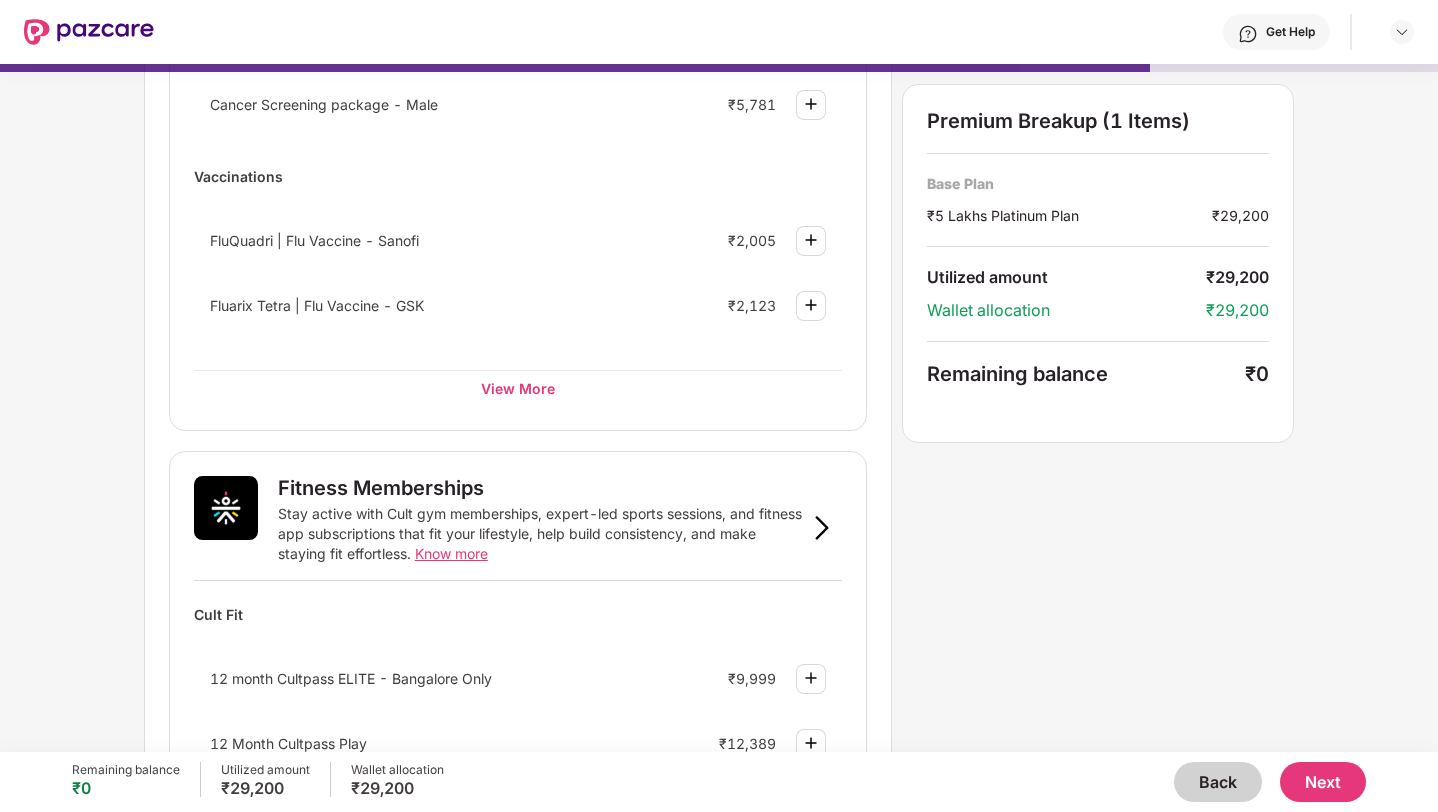 scroll, scrollTop: 0, scrollLeft: 0, axis: both 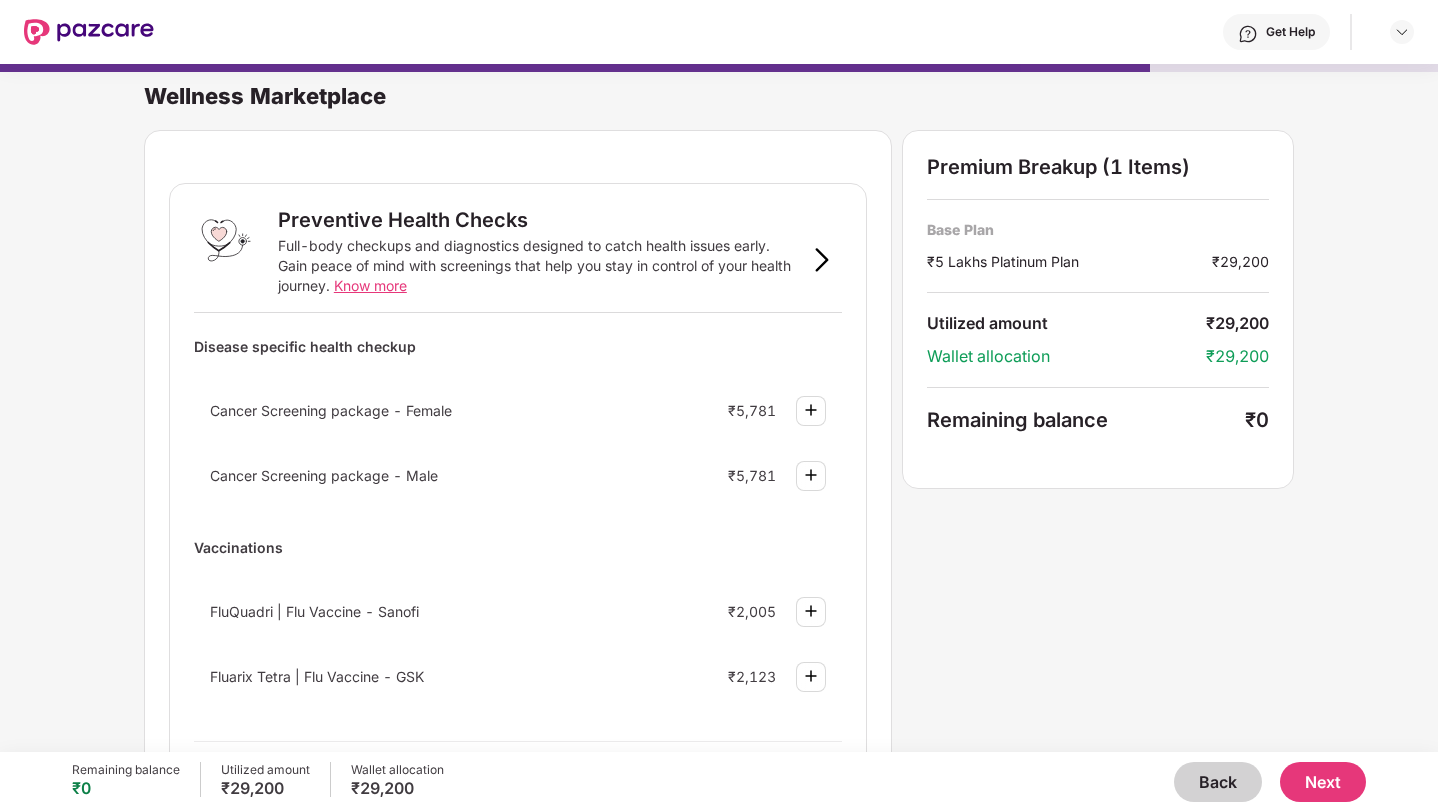 click at bounding box center (89, 32) 